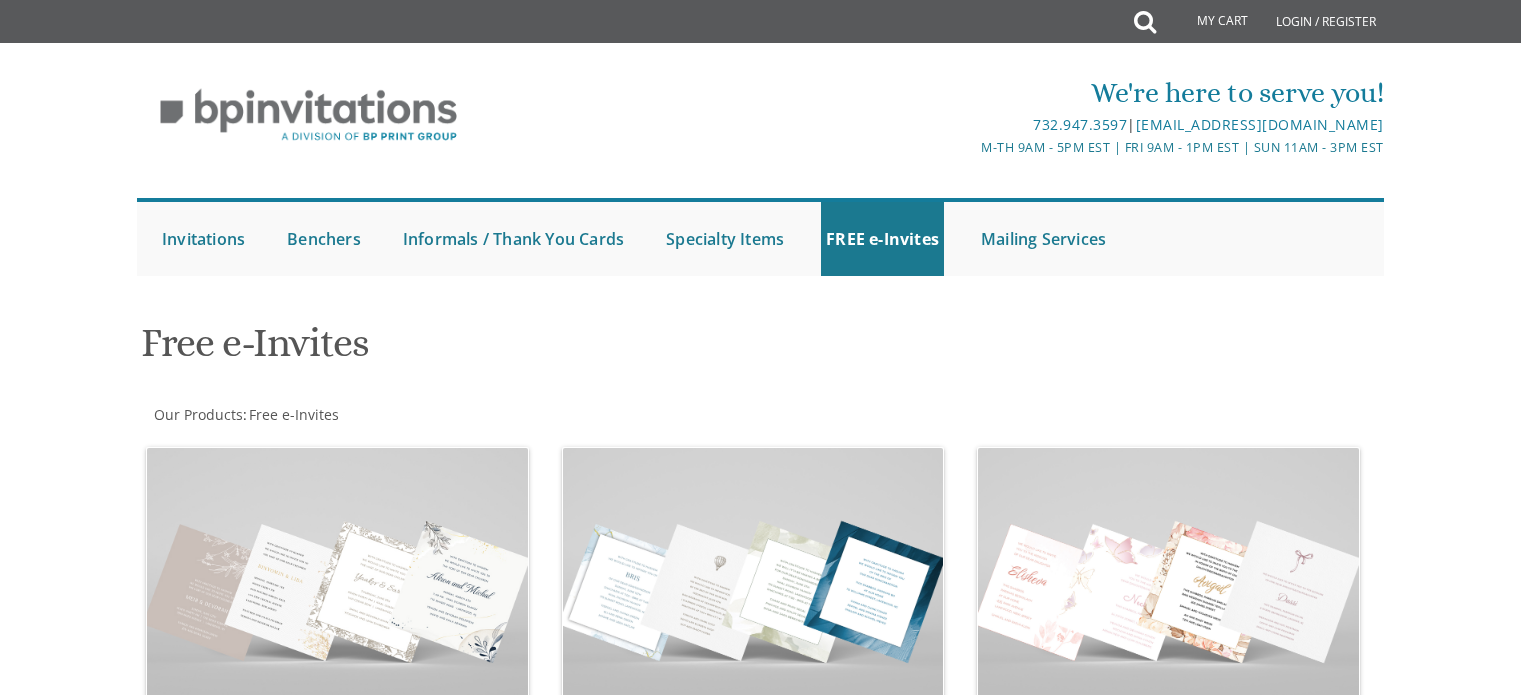 scroll, scrollTop: 0, scrollLeft: 0, axis: both 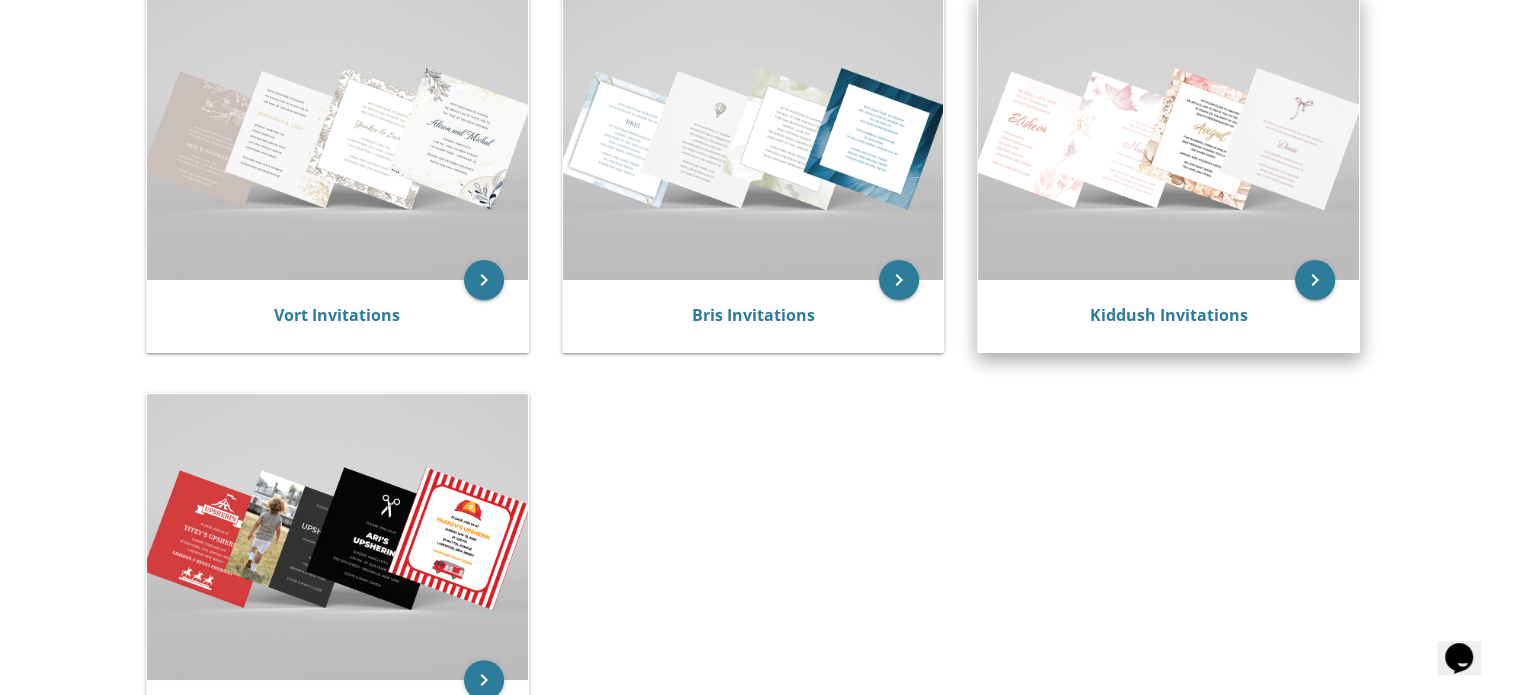 click at bounding box center (1168, 137) 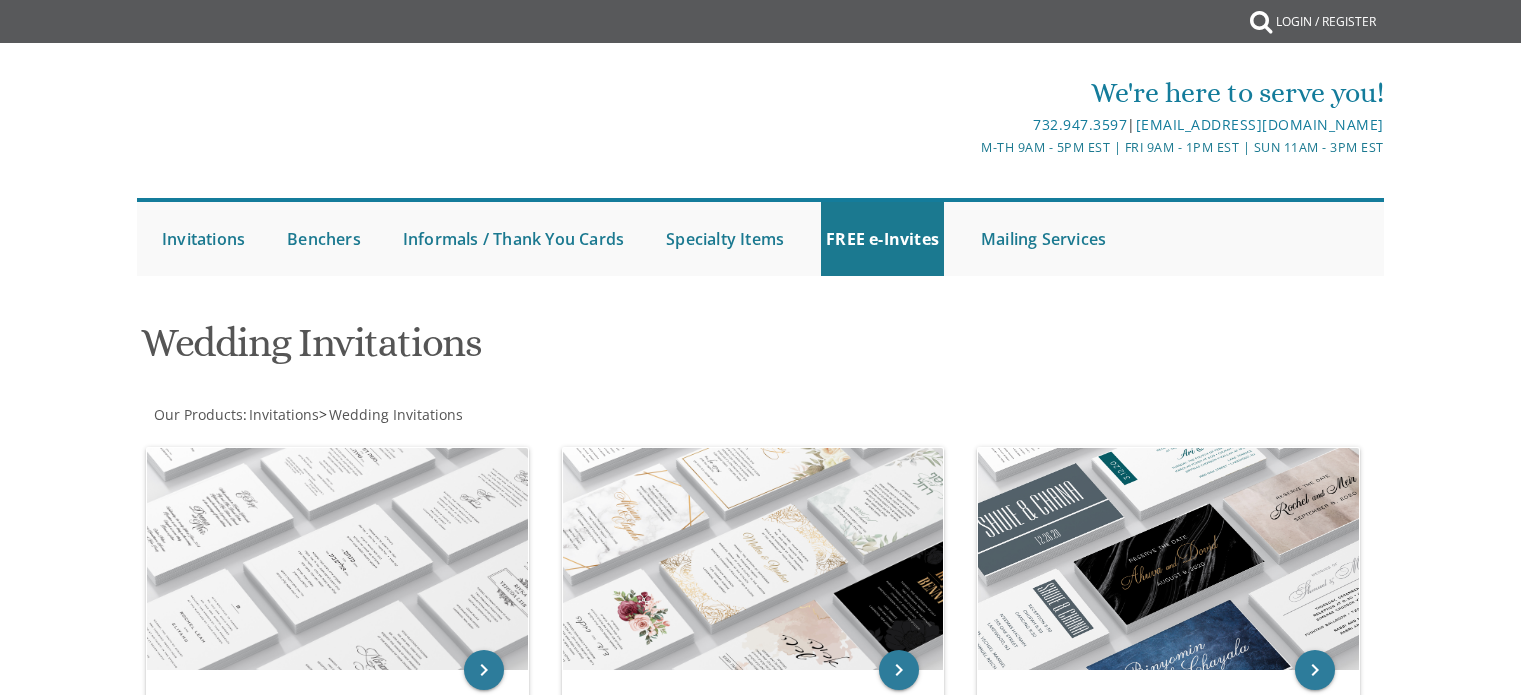 scroll, scrollTop: 0, scrollLeft: 0, axis: both 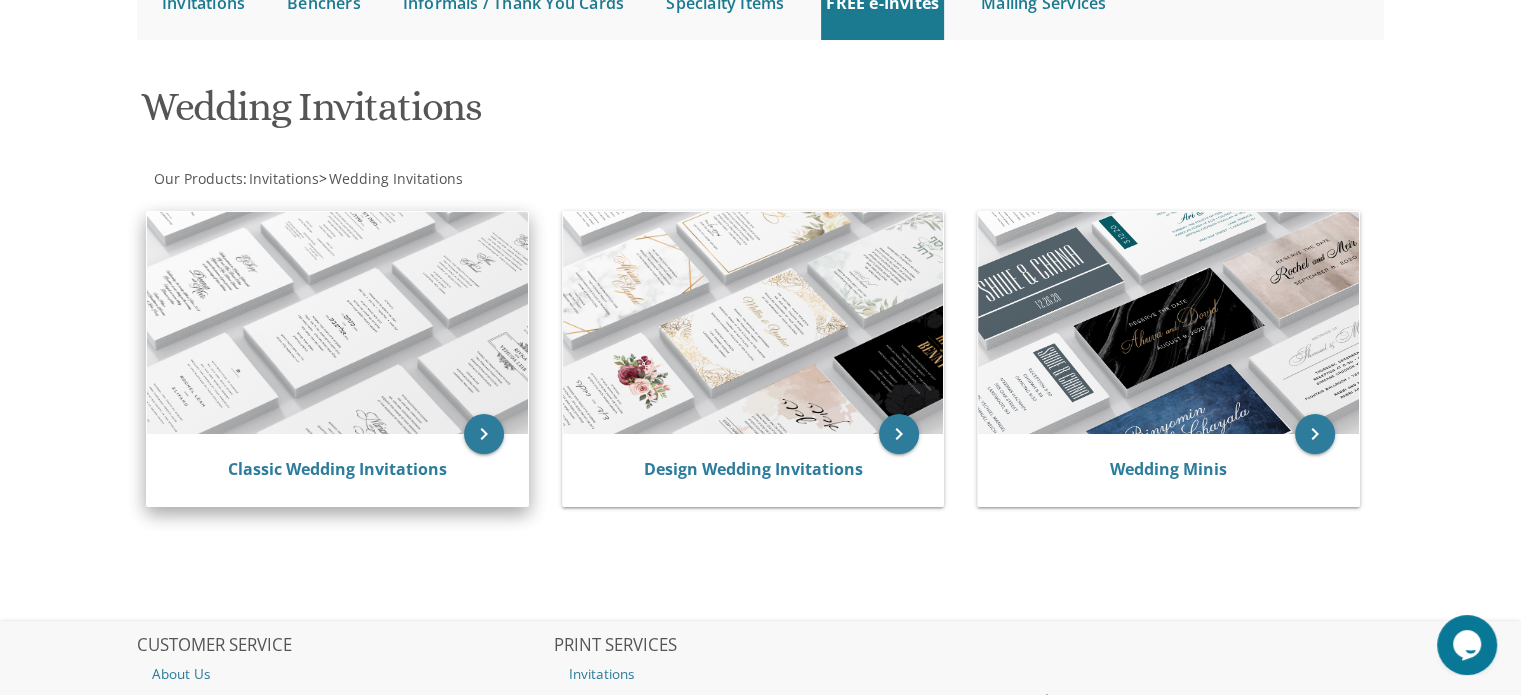 click at bounding box center [337, 323] 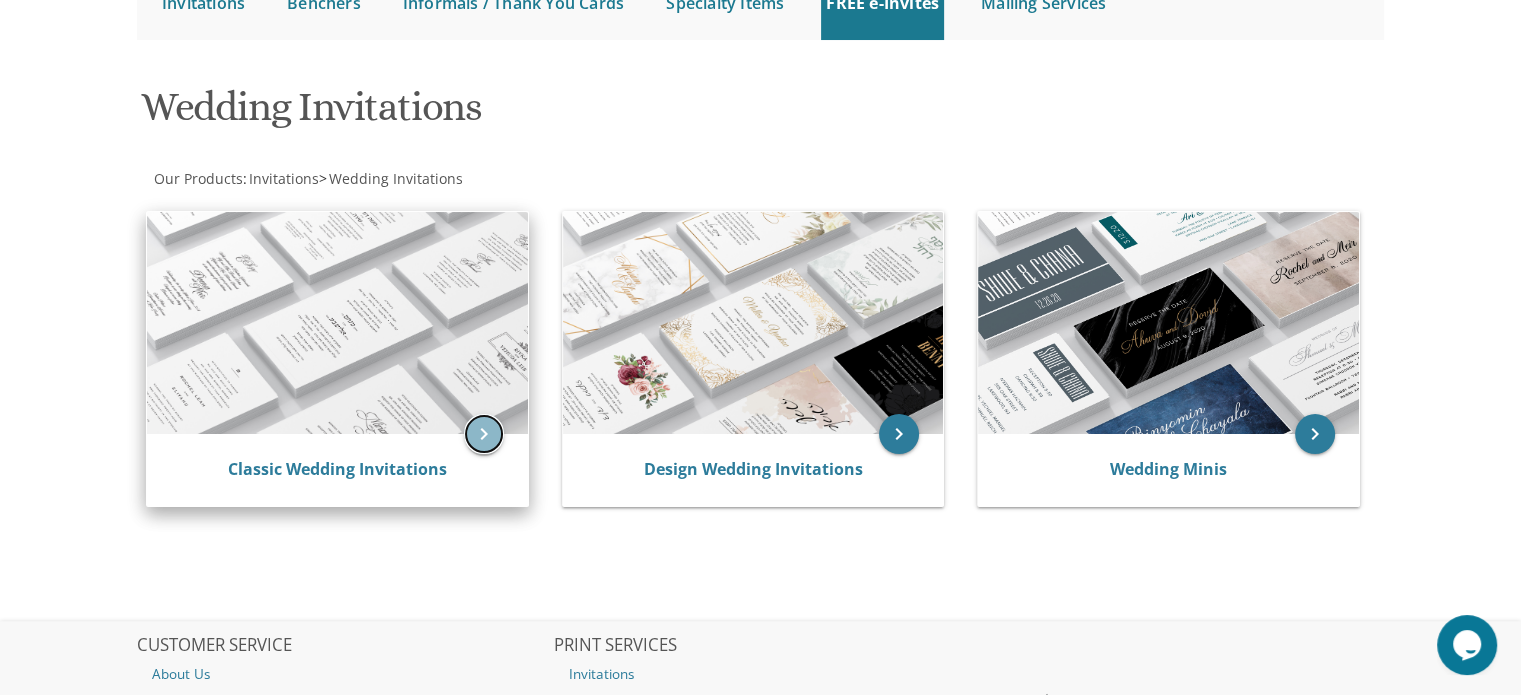 click on "keyboard_arrow_right" at bounding box center (484, 434) 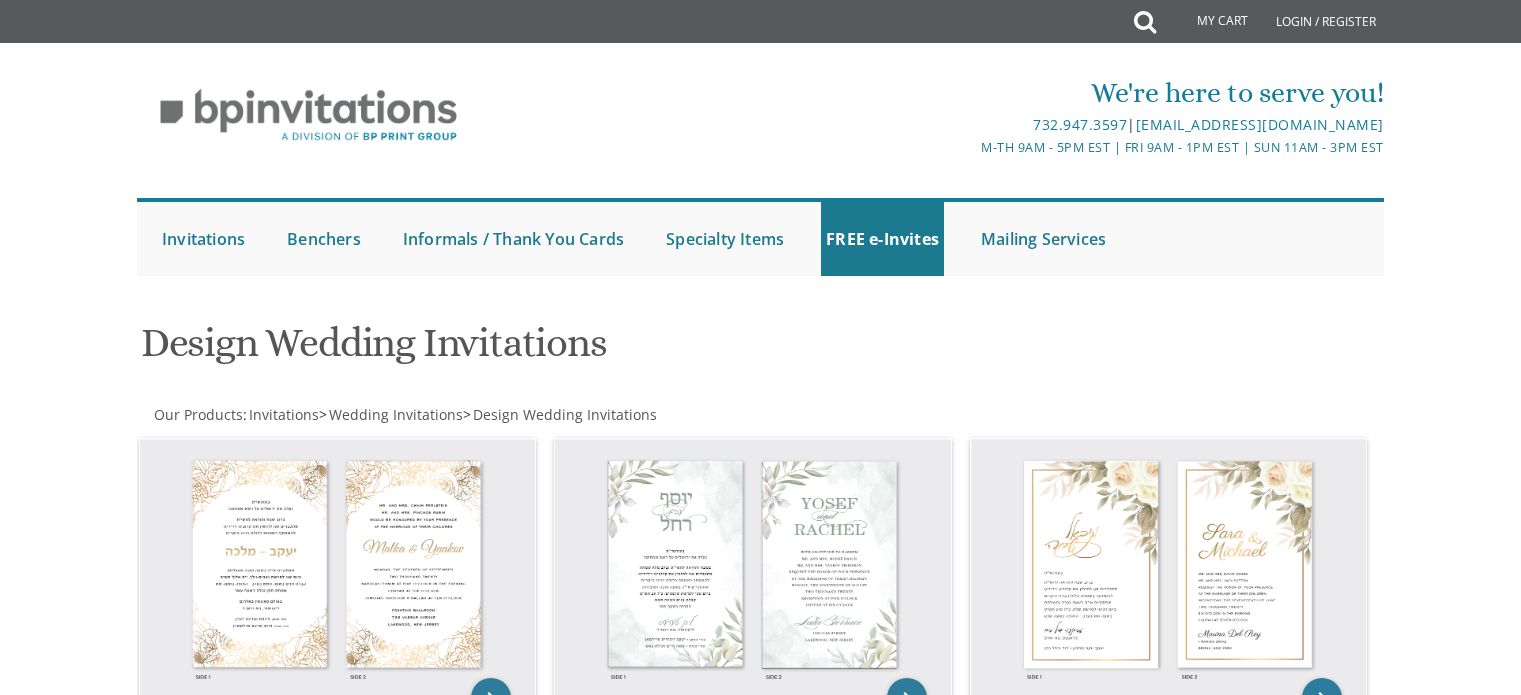scroll, scrollTop: 0, scrollLeft: 0, axis: both 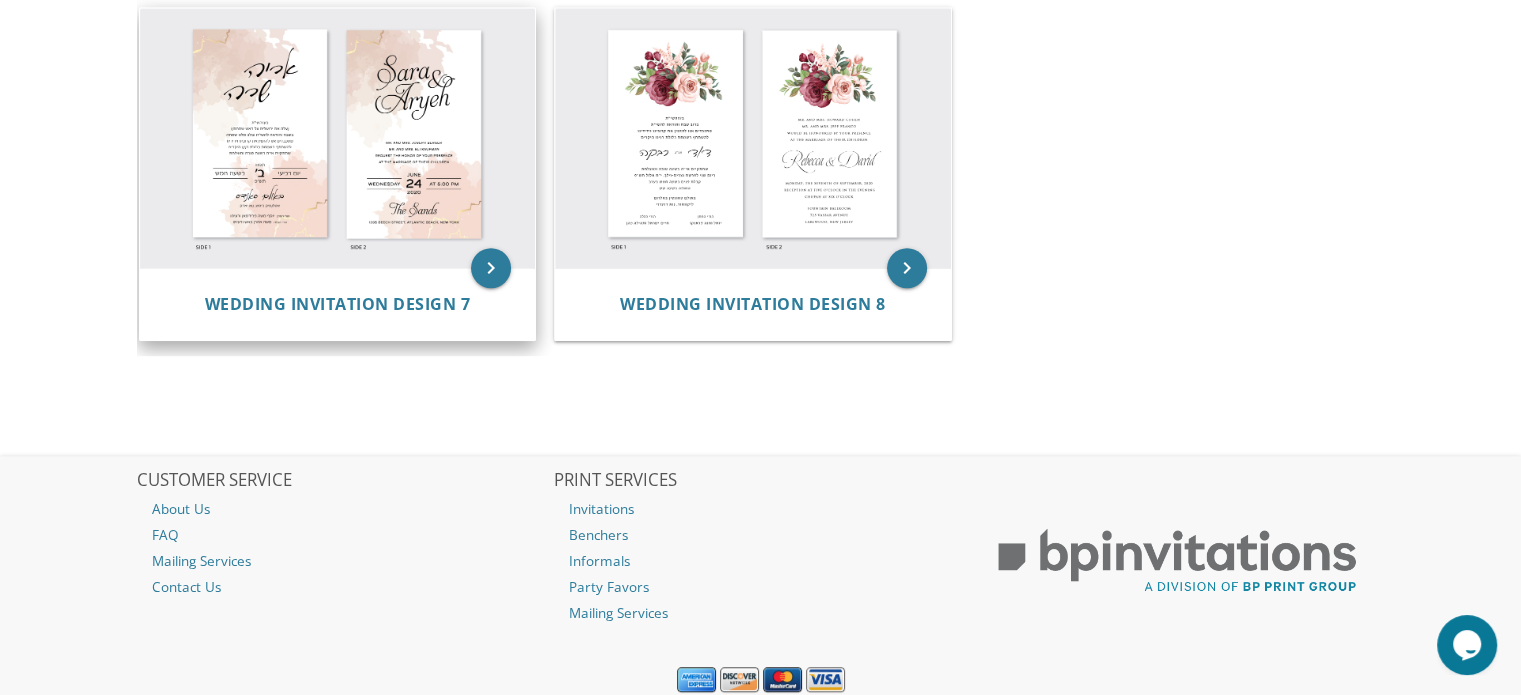 click at bounding box center (338, 138) 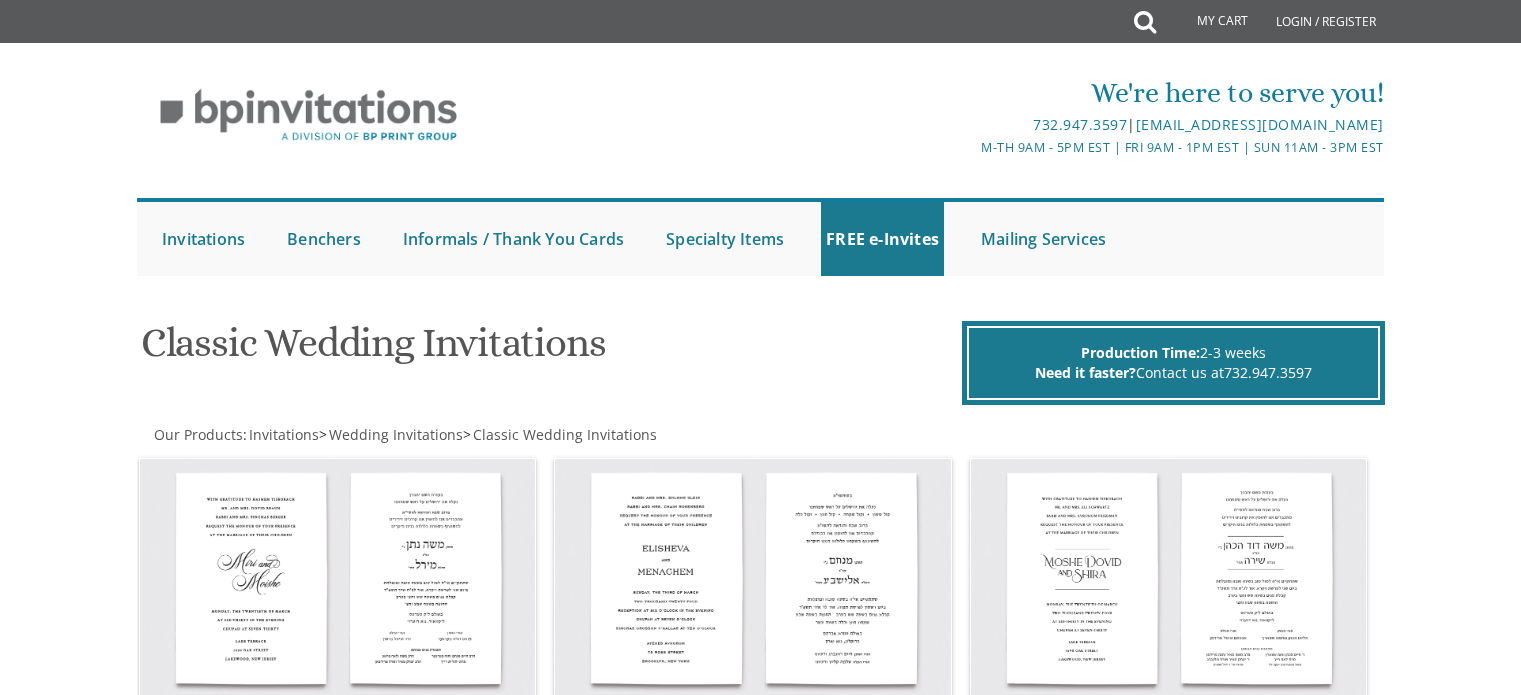 scroll, scrollTop: 0, scrollLeft: 0, axis: both 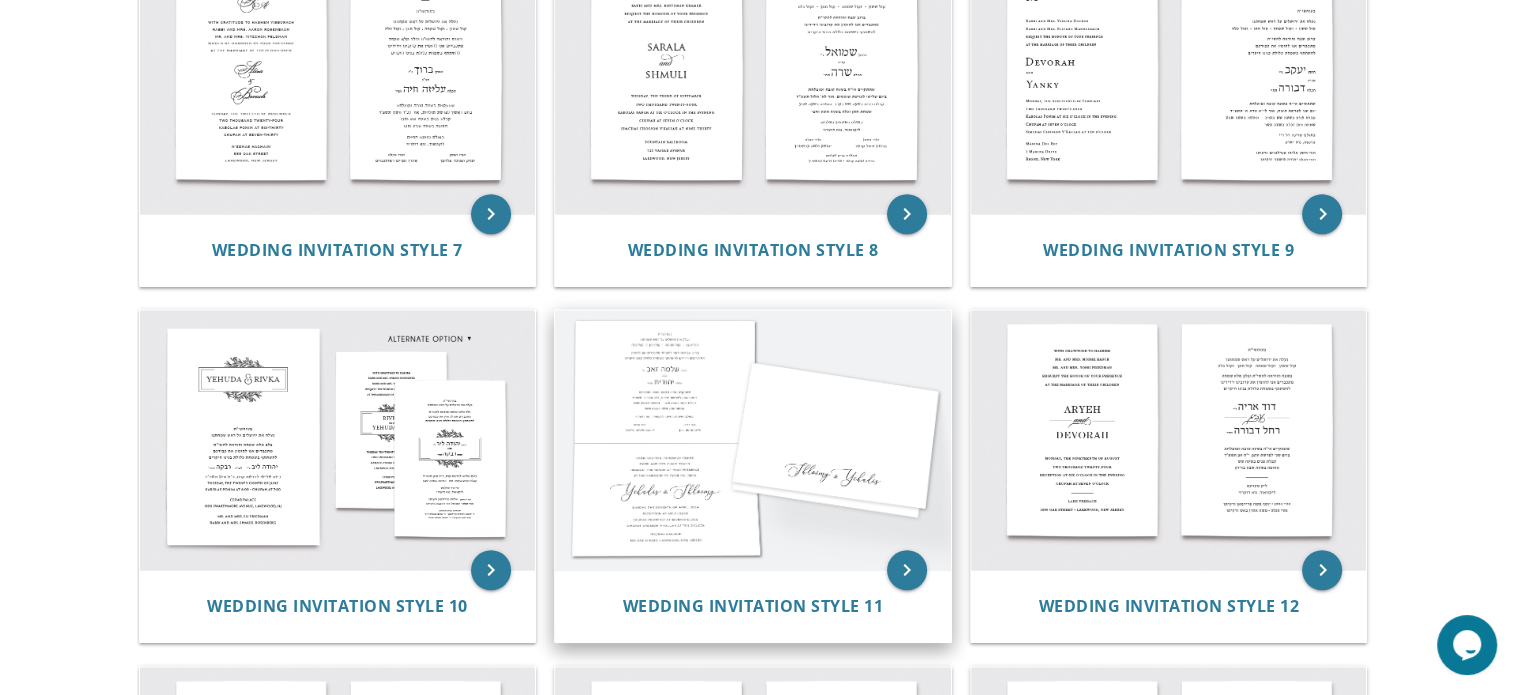 click at bounding box center [753, 440] 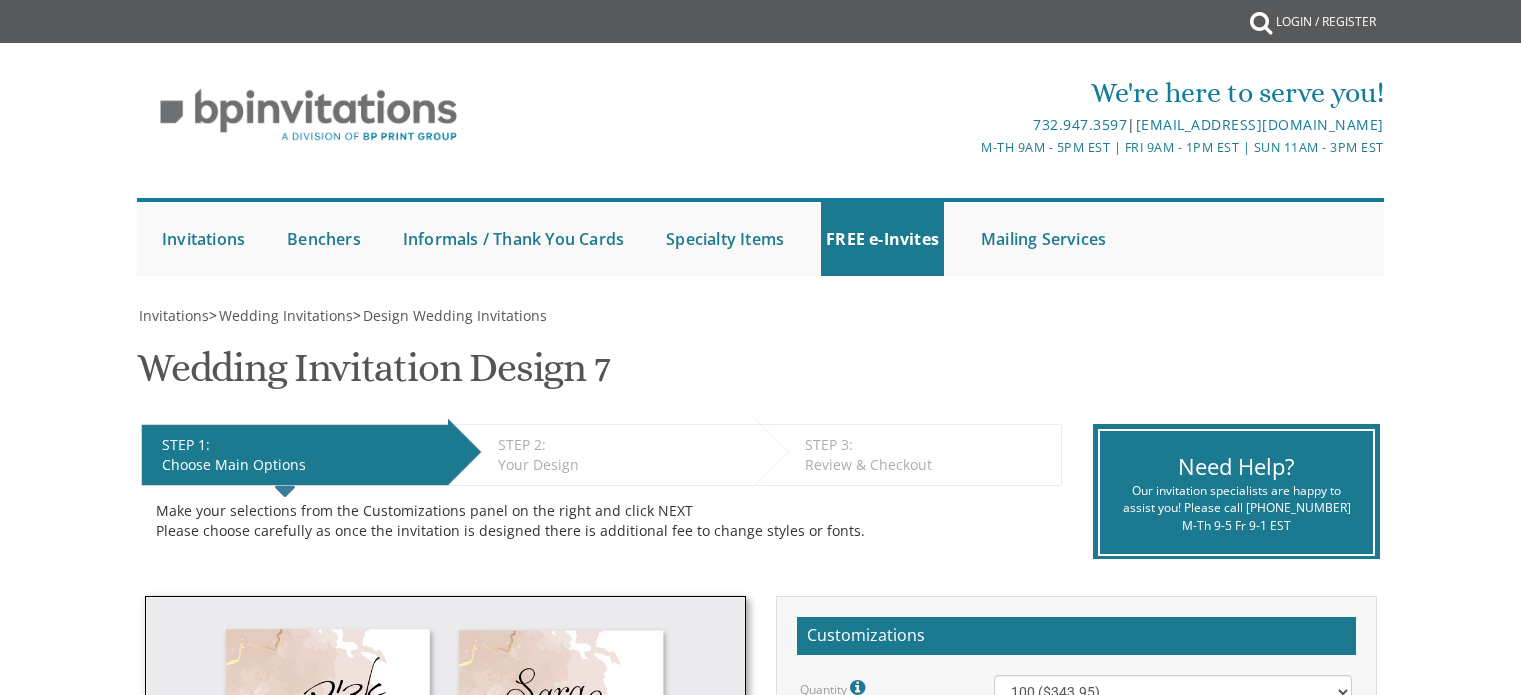 scroll, scrollTop: 0, scrollLeft: 0, axis: both 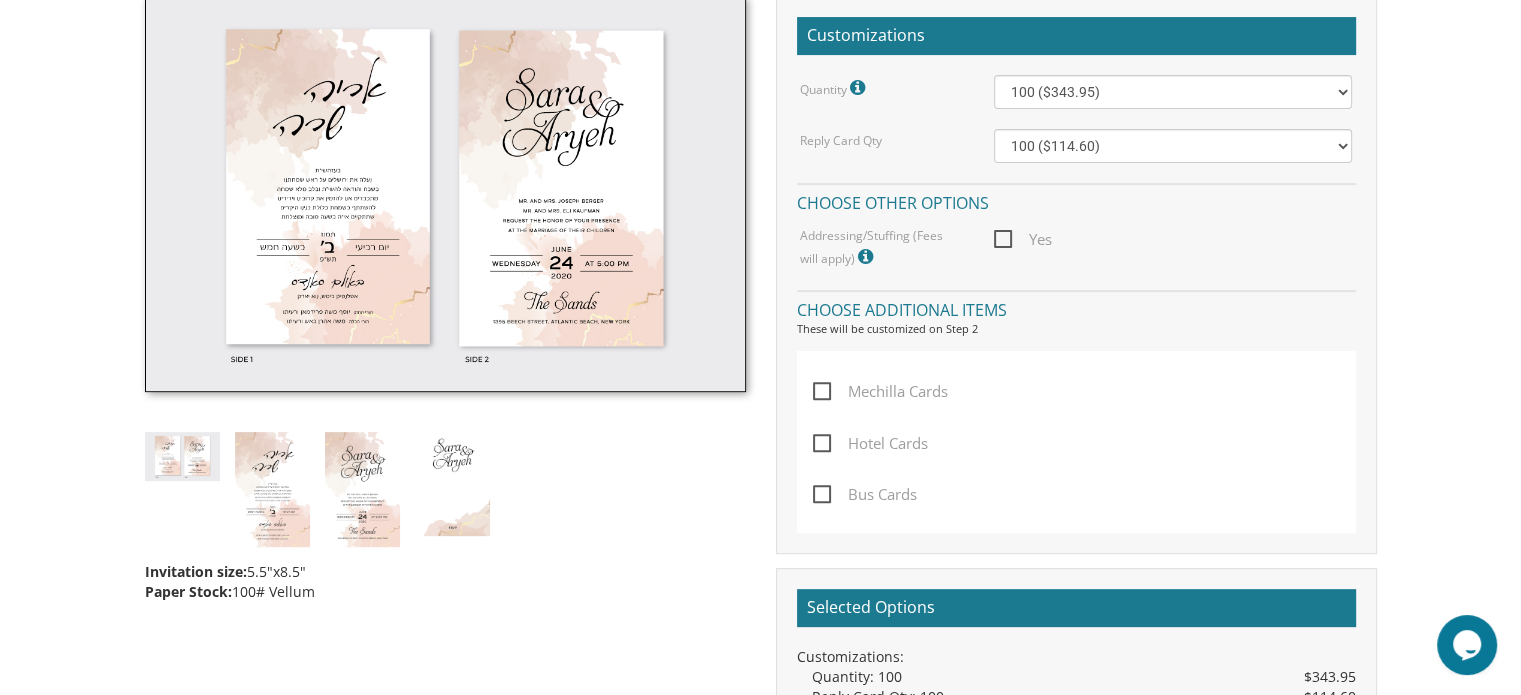 click at bounding box center (860, 88) 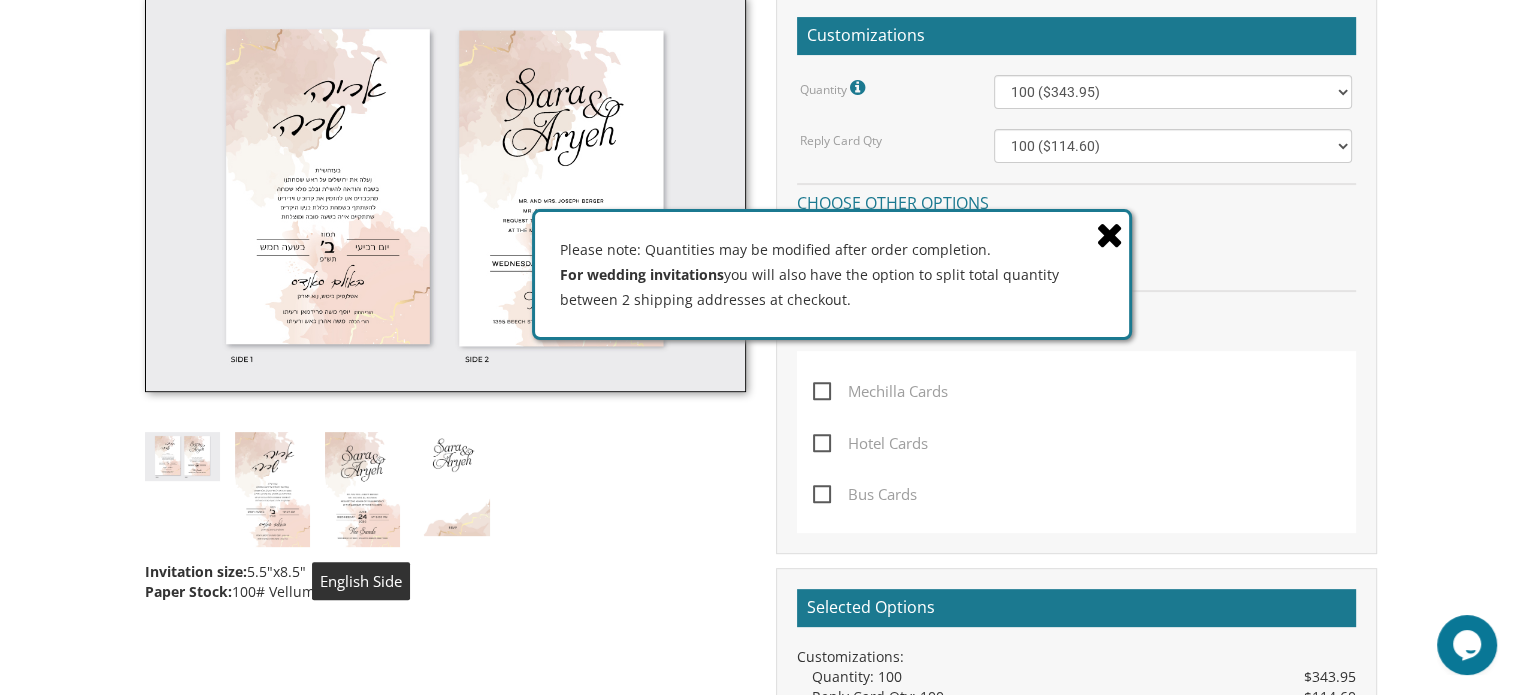 click at bounding box center [362, 490] 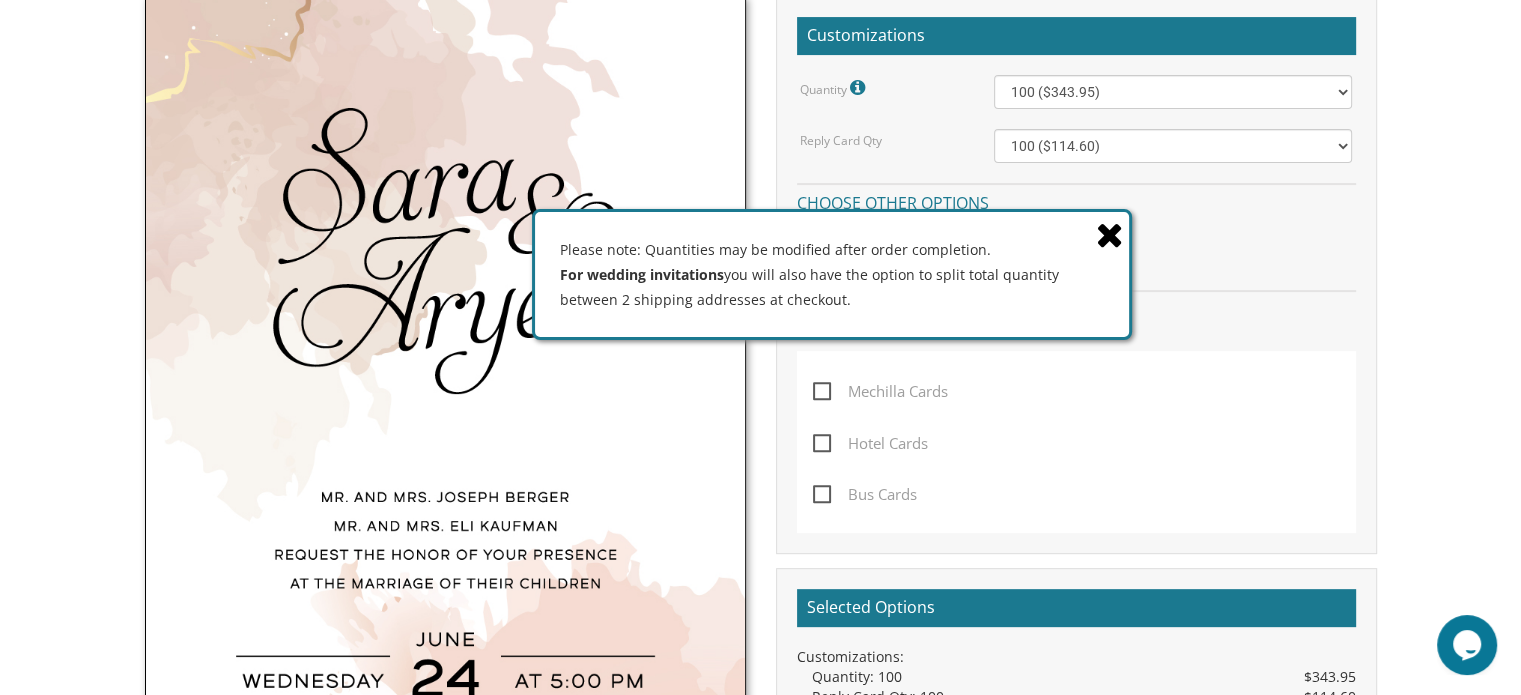 click at bounding box center (445, 459) 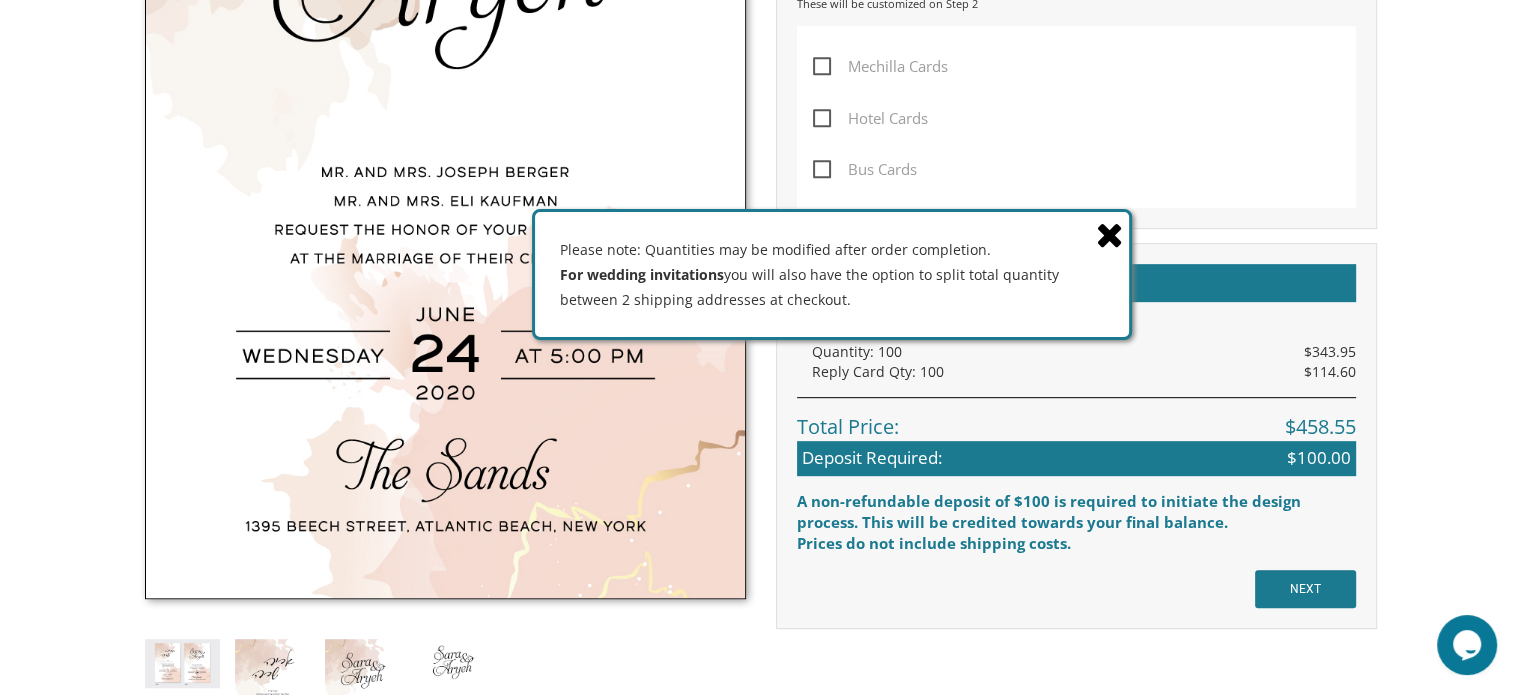 scroll, scrollTop: 931, scrollLeft: 0, axis: vertical 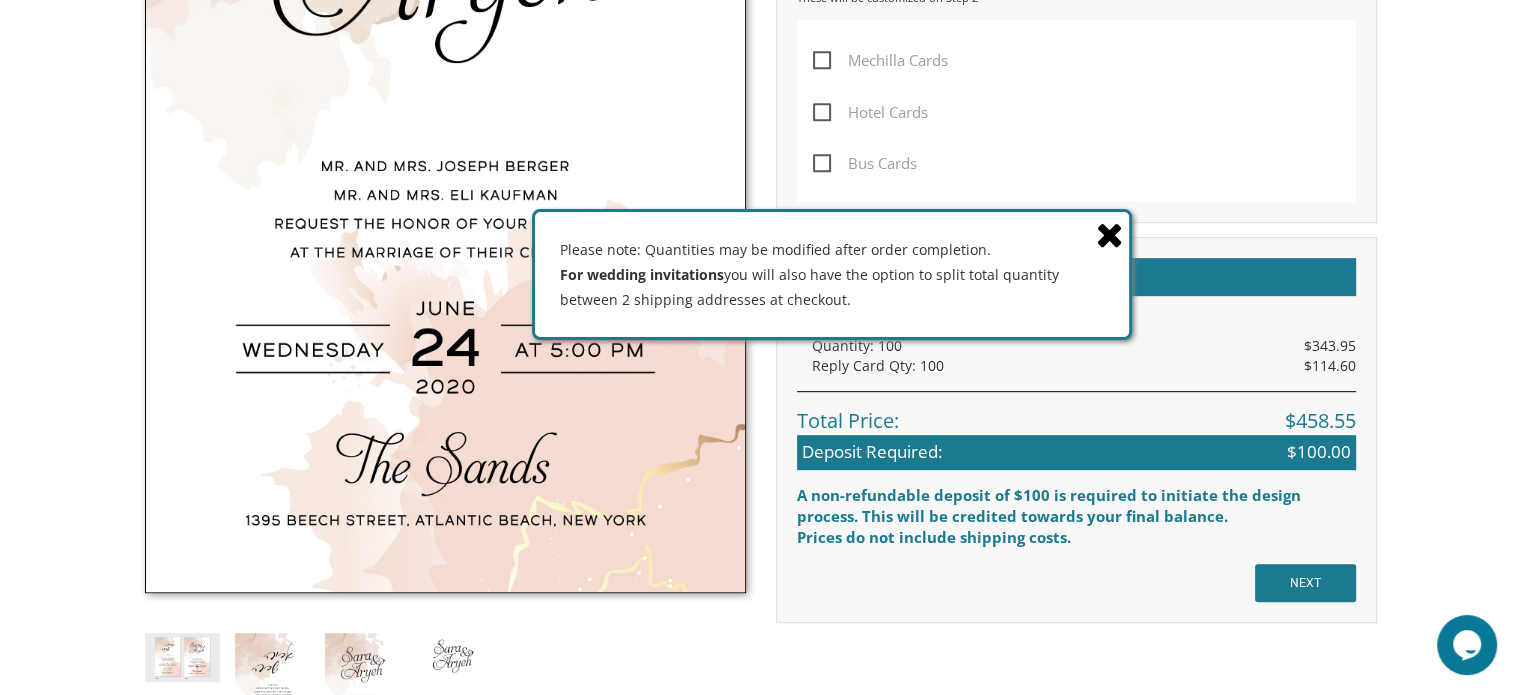 click at bounding box center (1110, 234) 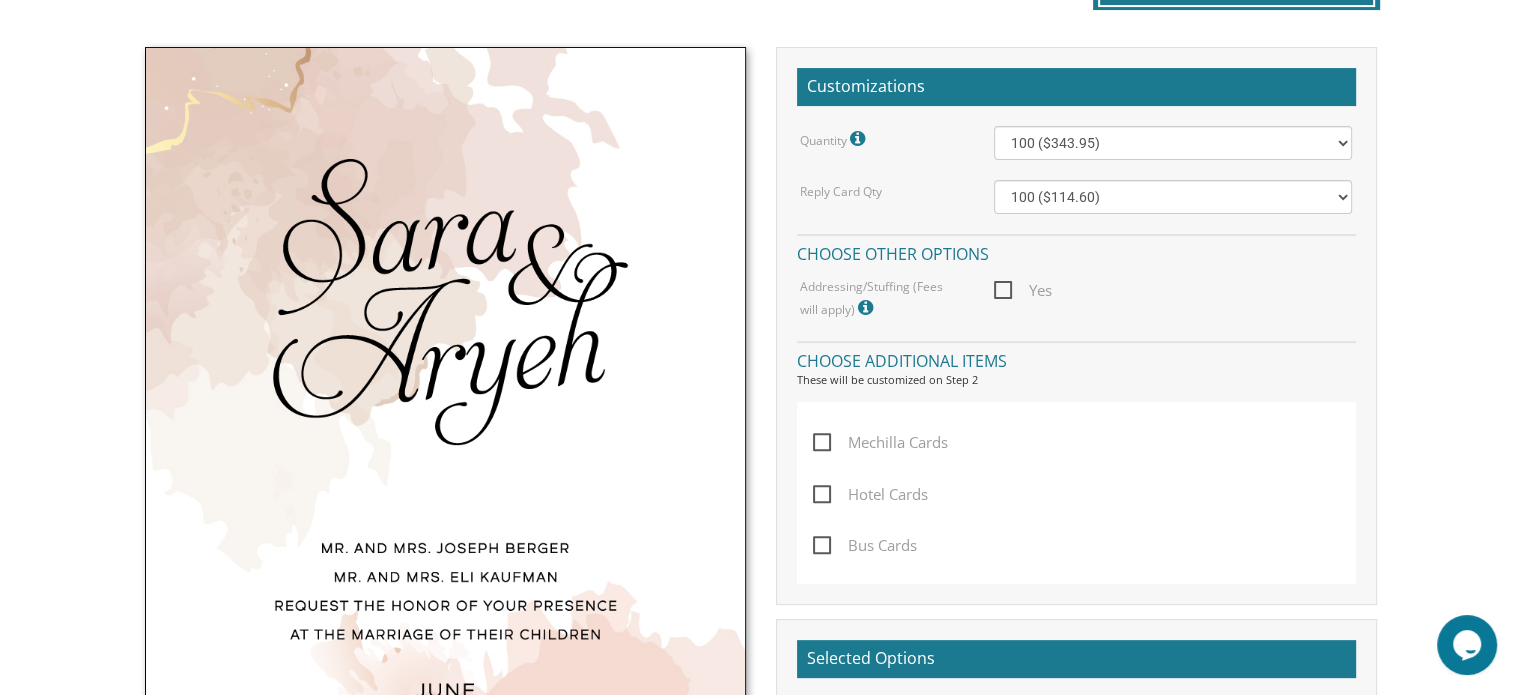 scroll, scrollTop: 388, scrollLeft: 0, axis: vertical 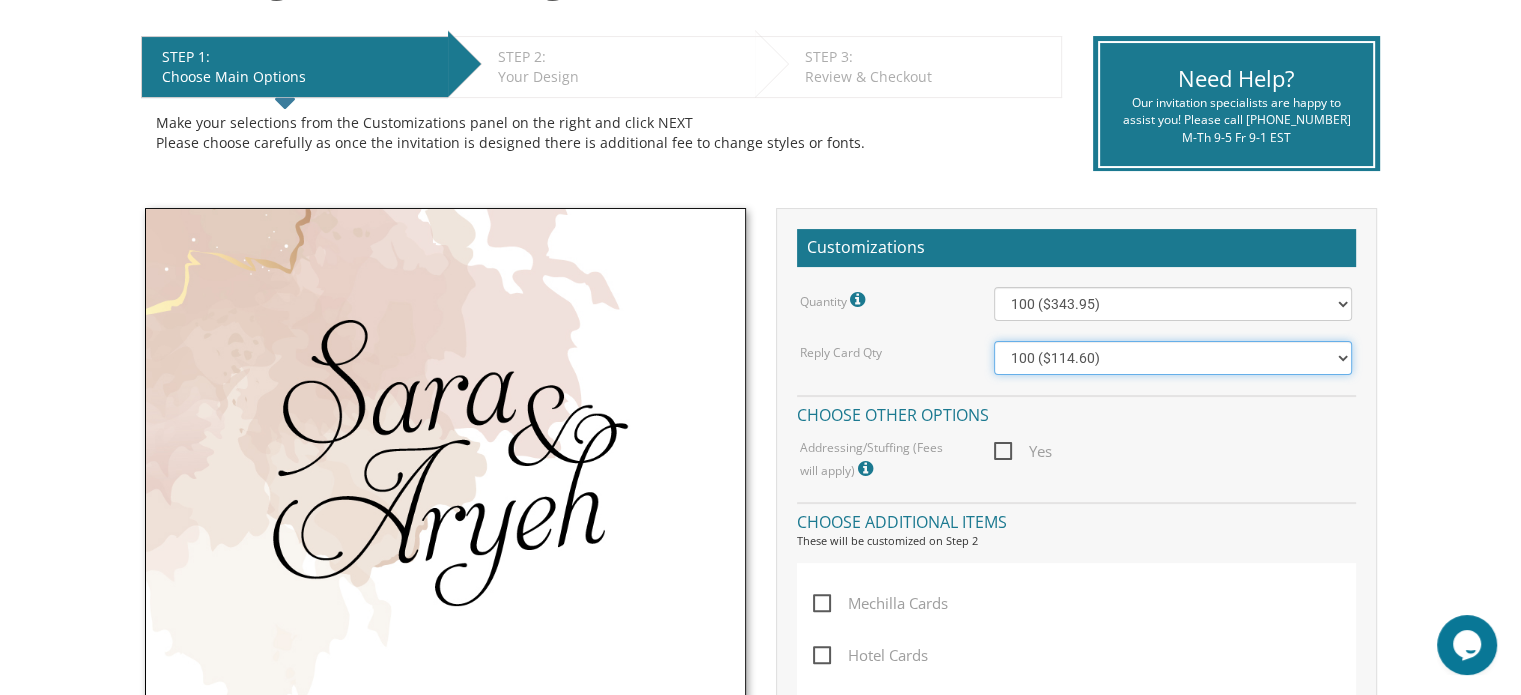 click on "100 ($114.60) 200 ($153.20) 300 ($192.70) 400 ($221.35) 500 ($257.30) 600 ($295.65) 700 ($331.70) 800 ($356.55) 900 ($386.35) 1000 ($416.05) 1100 ($448.15) 1200 ($458.75) 1300 ($489.15) 1400 ($517.45) 1500 ($581.80)" at bounding box center (1173, 358) 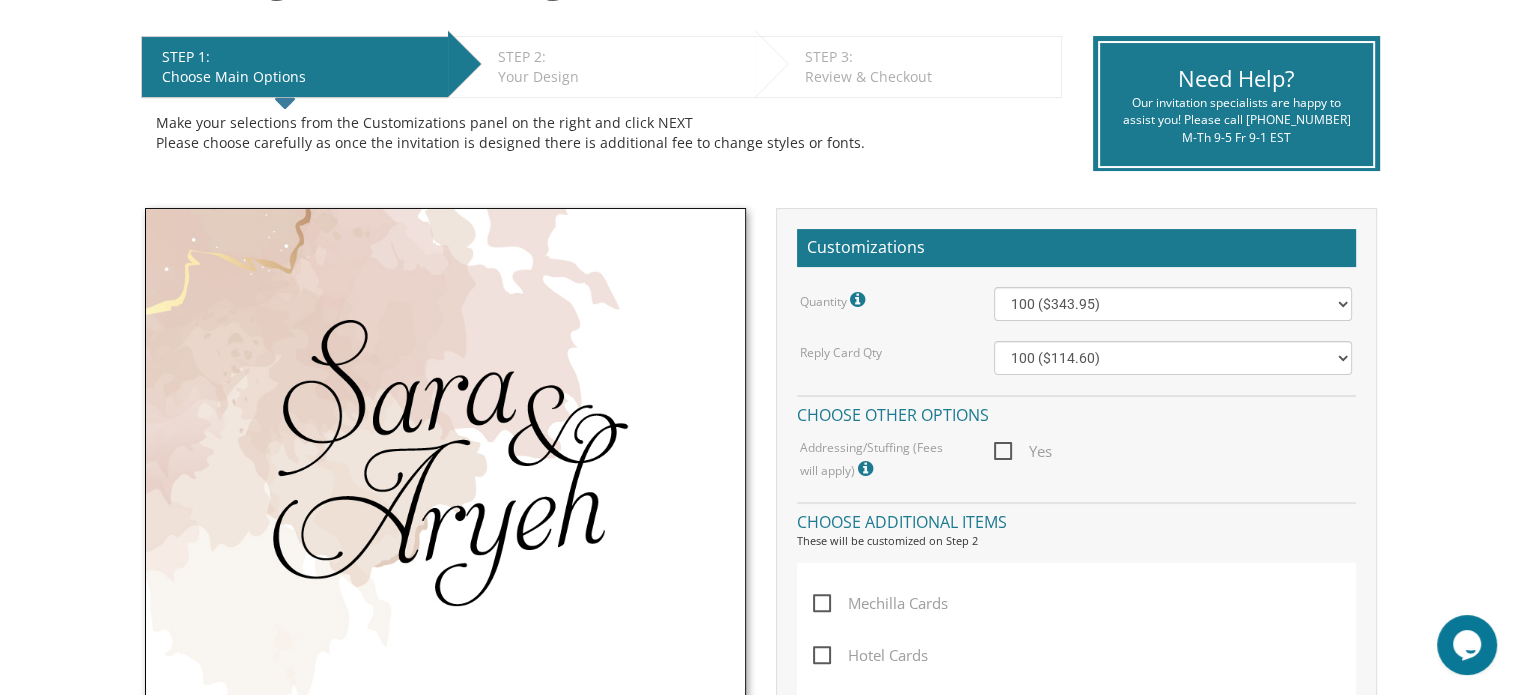 click on "Make your selections from the Customizations panel on the right and click NEXT Please choose carefully as once the invitation is designed there is additional fee to change styles or fonts." at bounding box center [601, 133] 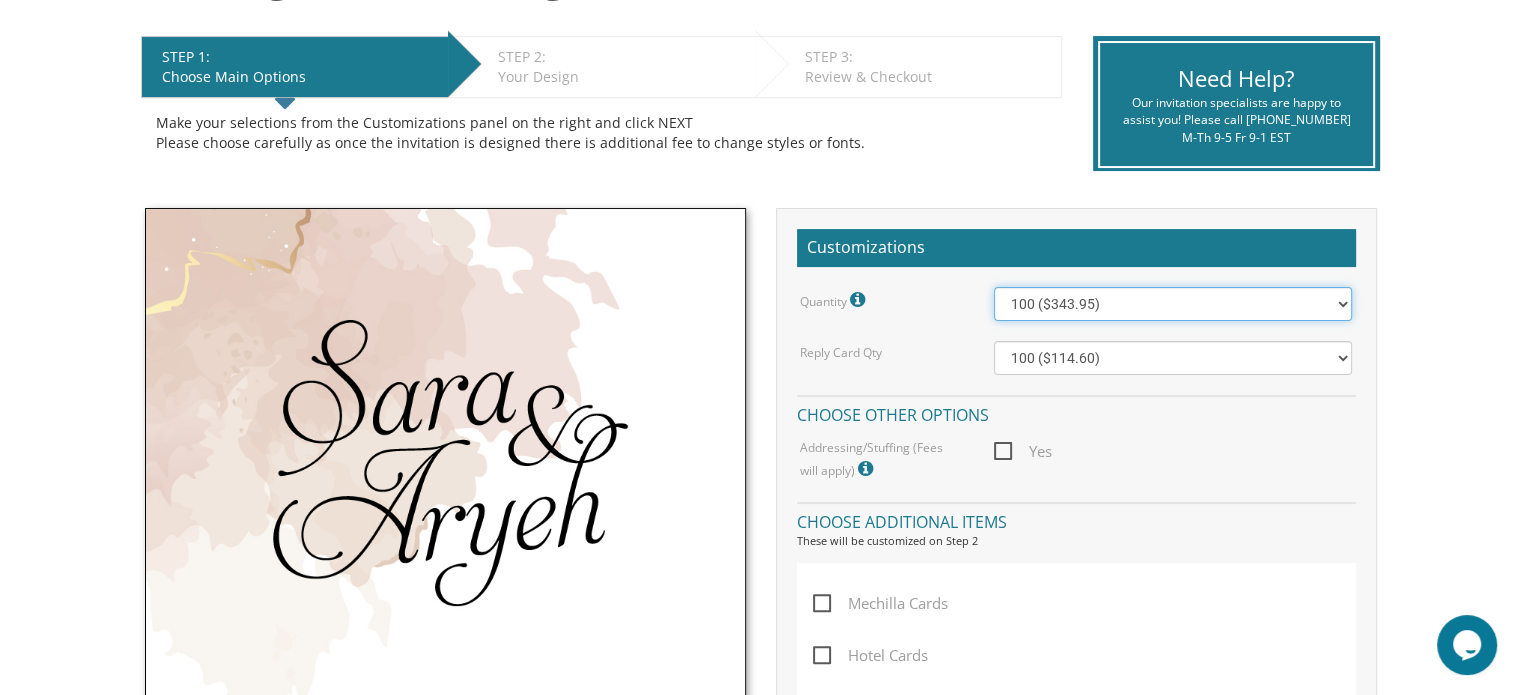 click on "100 ($343.95) 200 ($481.15) 300 ($594.30) 400 ($702.25) 500 ($807.50) 600 ($944.15) 700 ($1,064.00) 800 ($1,200.35) 900 ($1,319.95) 1000 ($1,453.70) 1100 ($1,590.35) 1200 ($1,710.45) 1300 ($1,846.85) 1400 ($1,966.70) 1500 ($2,101.20)" at bounding box center [1173, 304] 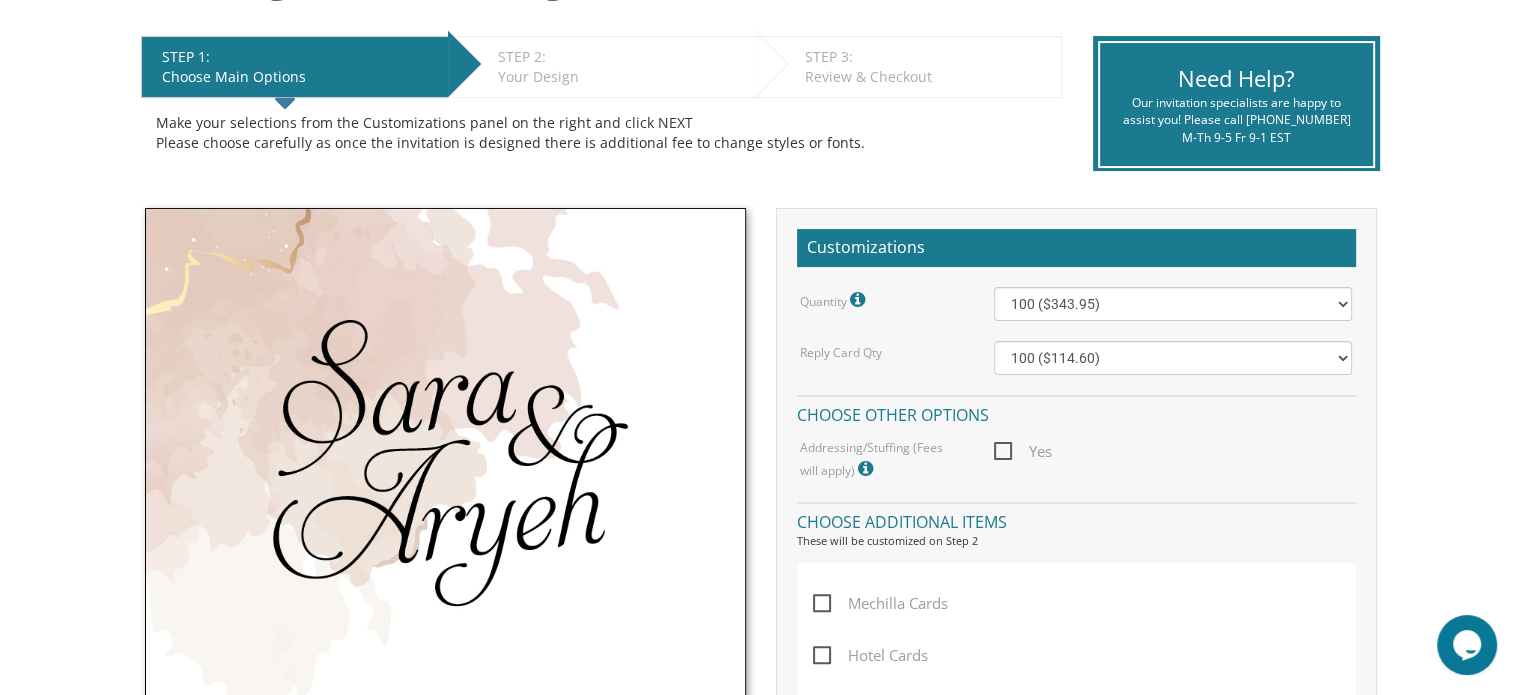 click on "Make your selections from the Customizations panel on the right and click NEXT Please choose carefully as once the invitation is designed there is additional fee to change styles or fonts.
Please scroll through this preview and ensure that your information is correct to forward to our design specialists to create a mockup for you. Feel free to add notes and comments in the area provided." at bounding box center (601, 133) 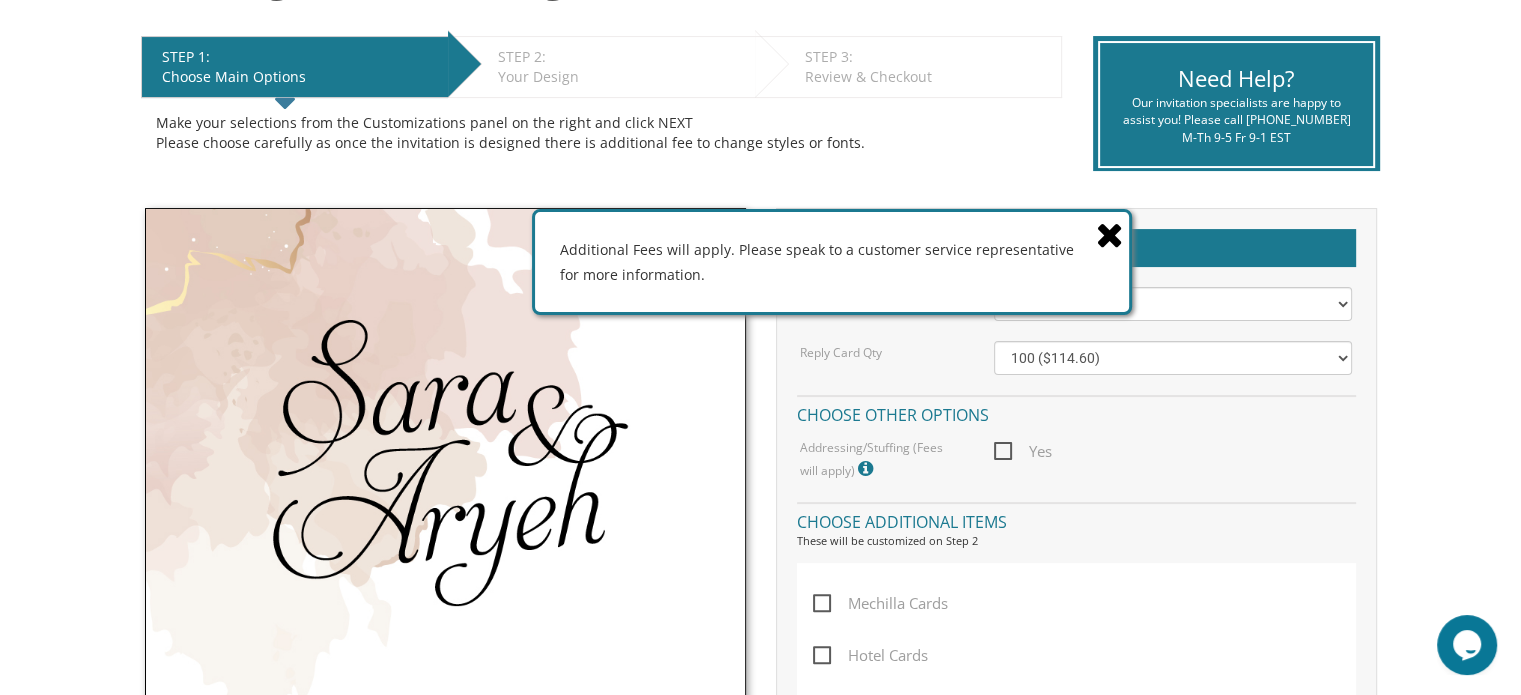 click at bounding box center (868, 469) 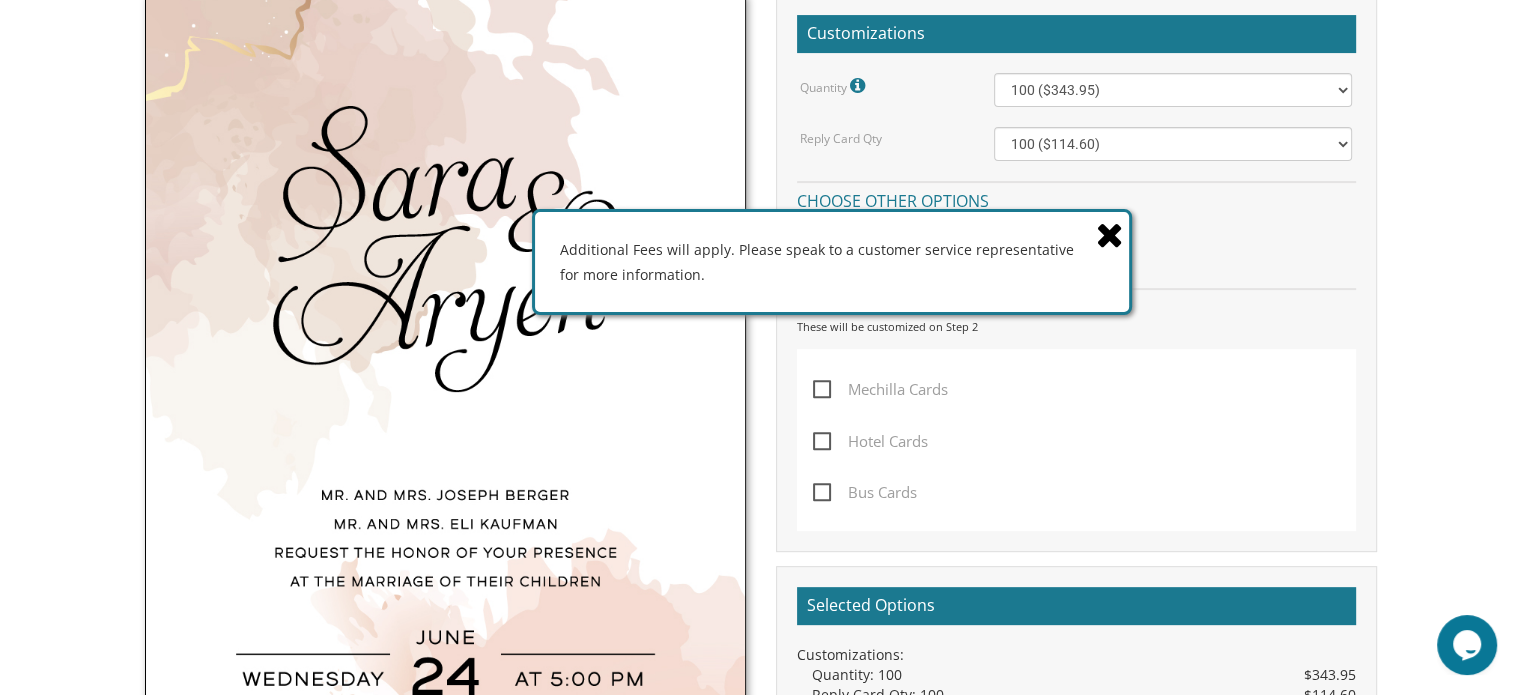 scroll, scrollTop: 624, scrollLeft: 0, axis: vertical 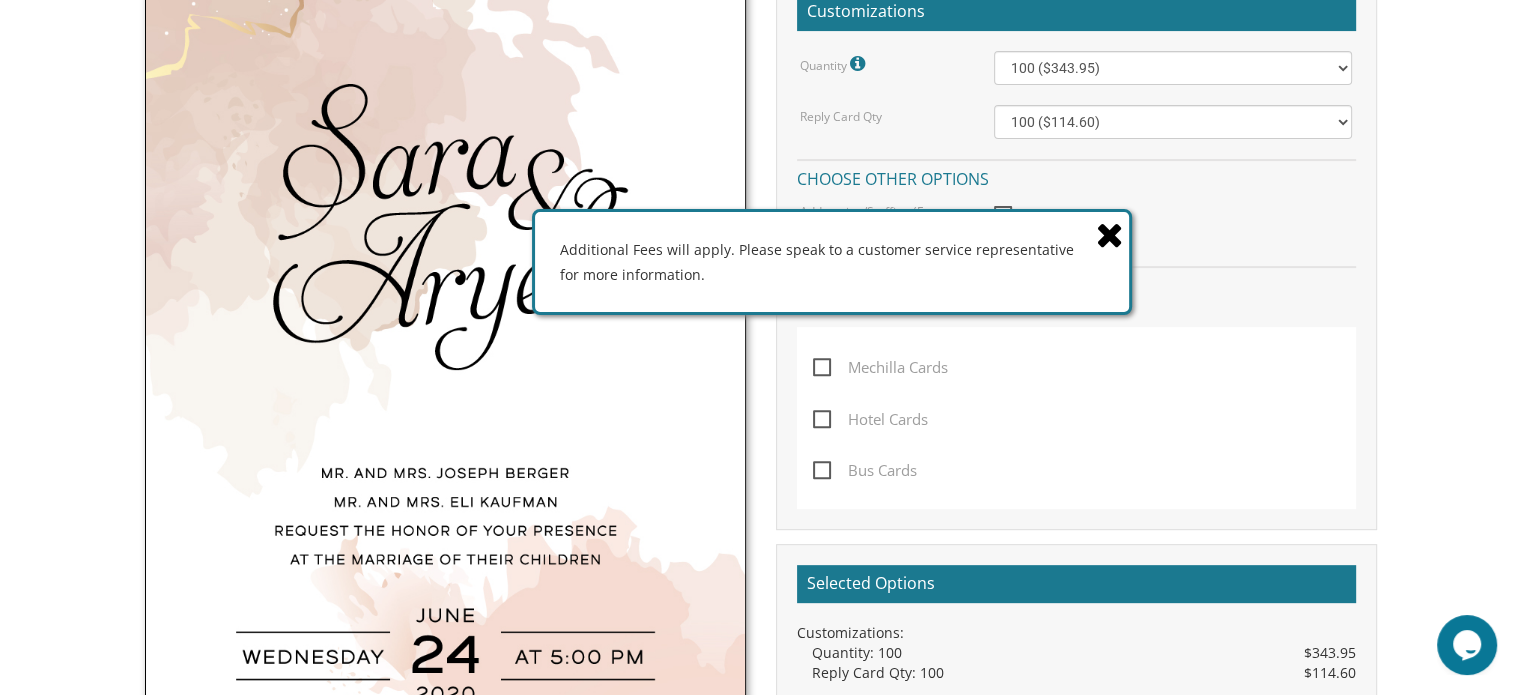 click at bounding box center (1110, 234) 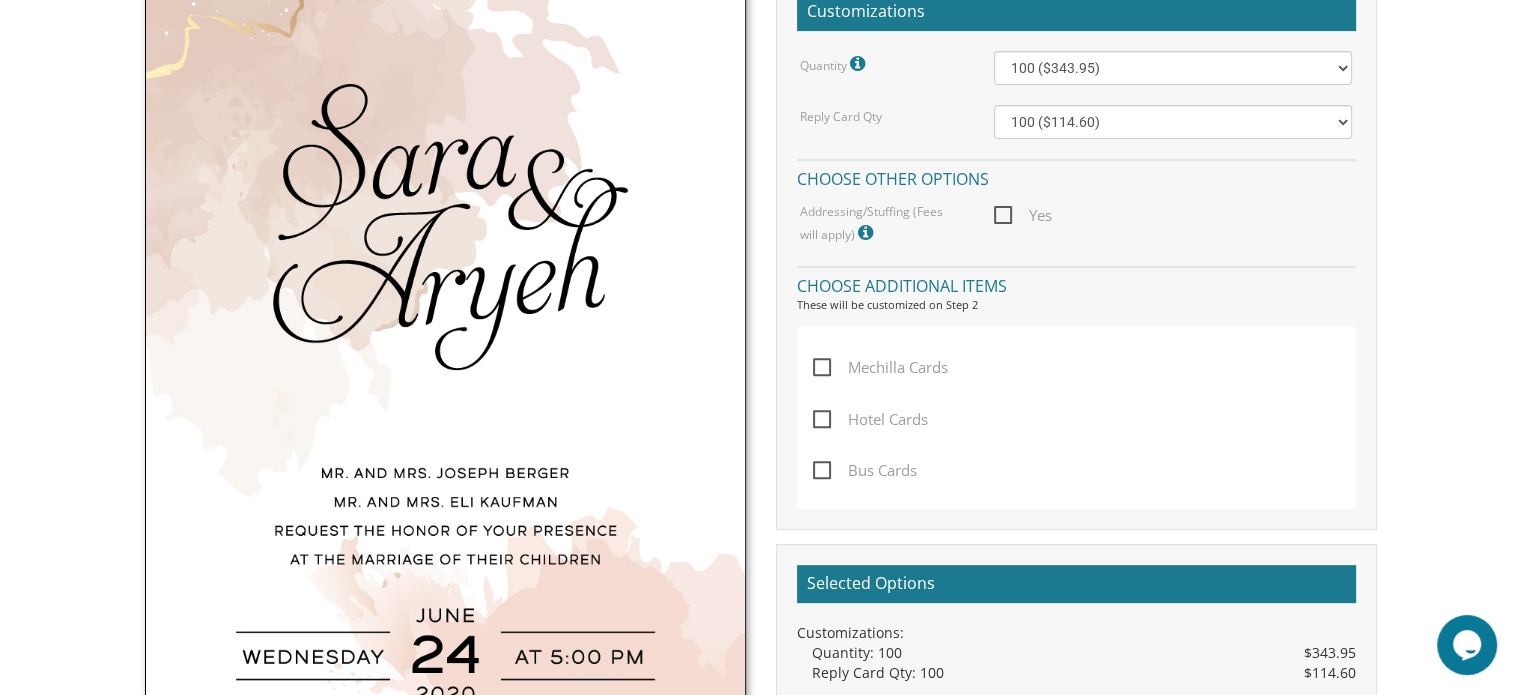 click on "Mechilla Cards
Hotel Cards
Bus Cards" at bounding box center [1076, 418] 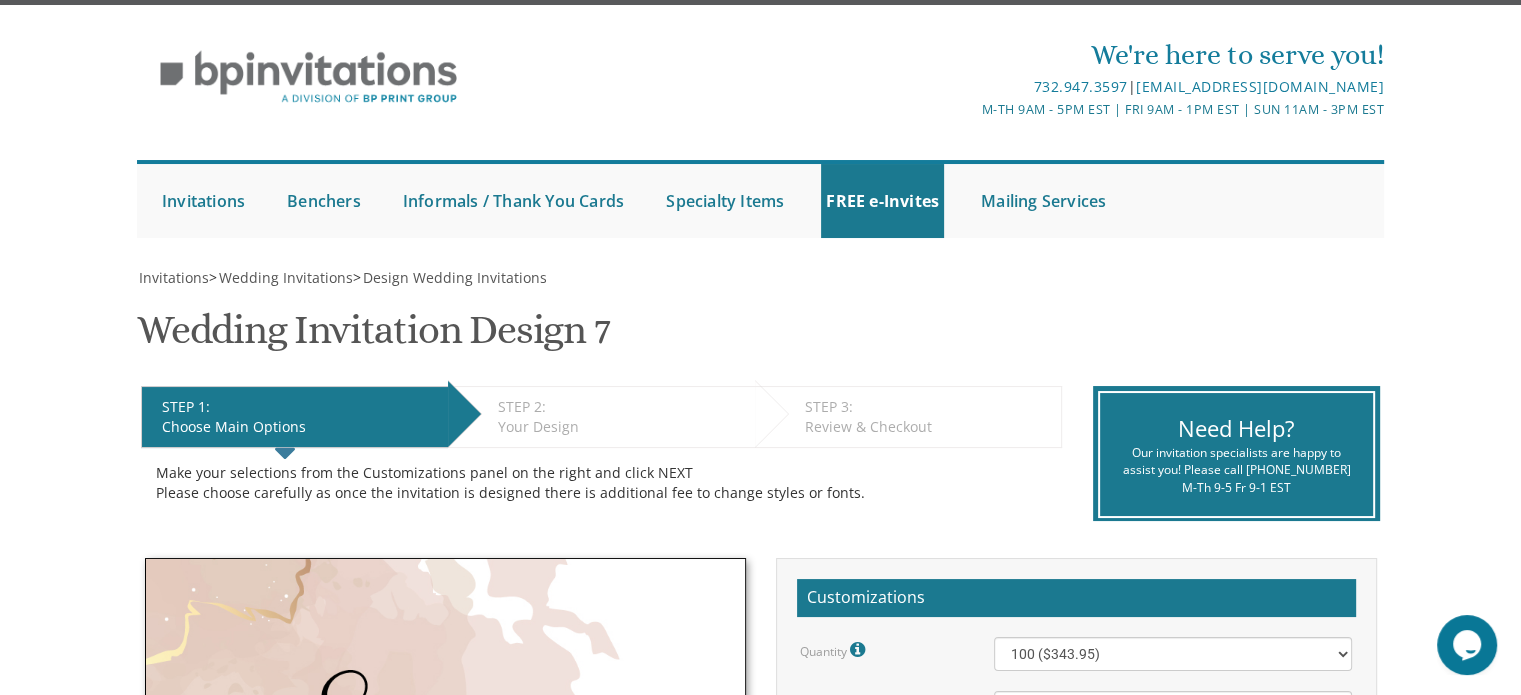 scroll, scrollTop: 0, scrollLeft: 0, axis: both 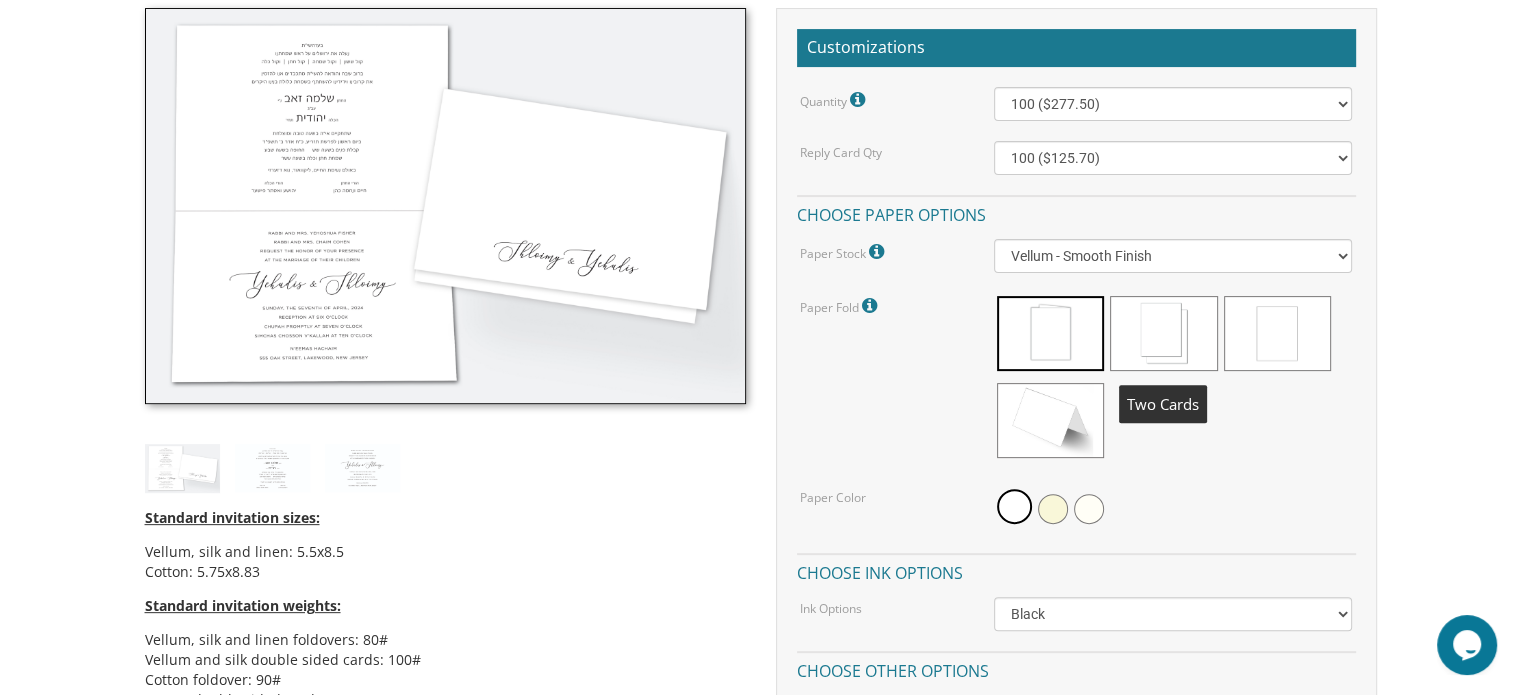 click at bounding box center (1163, 333) 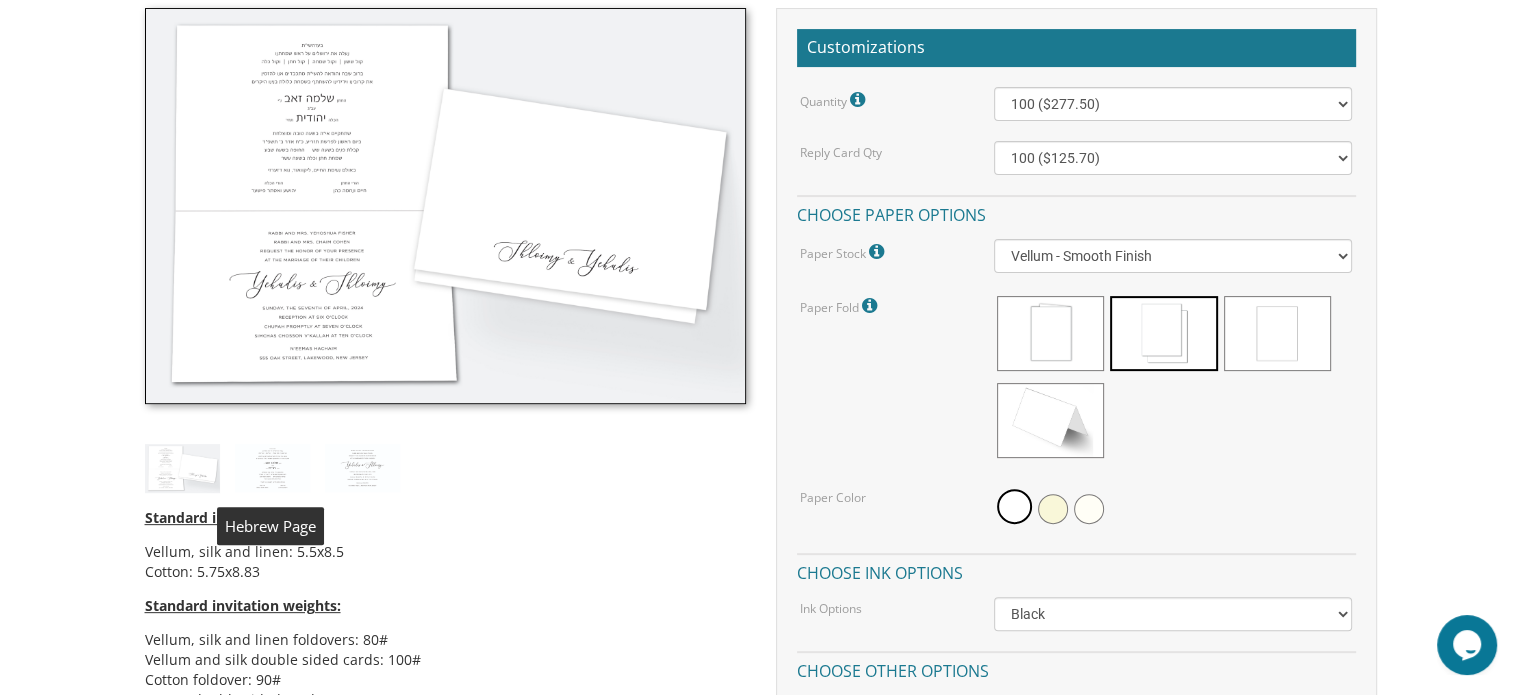 click at bounding box center [272, 468] 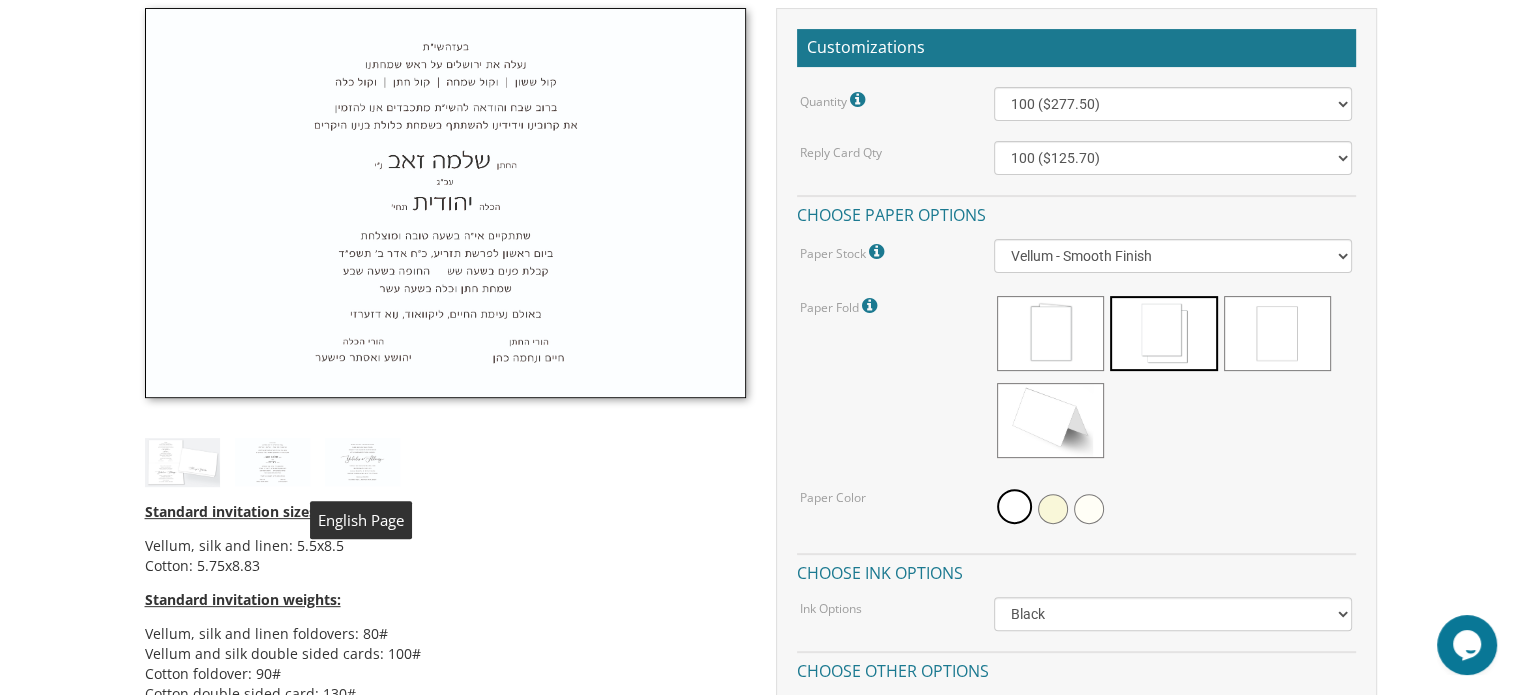 click at bounding box center (362, 462) 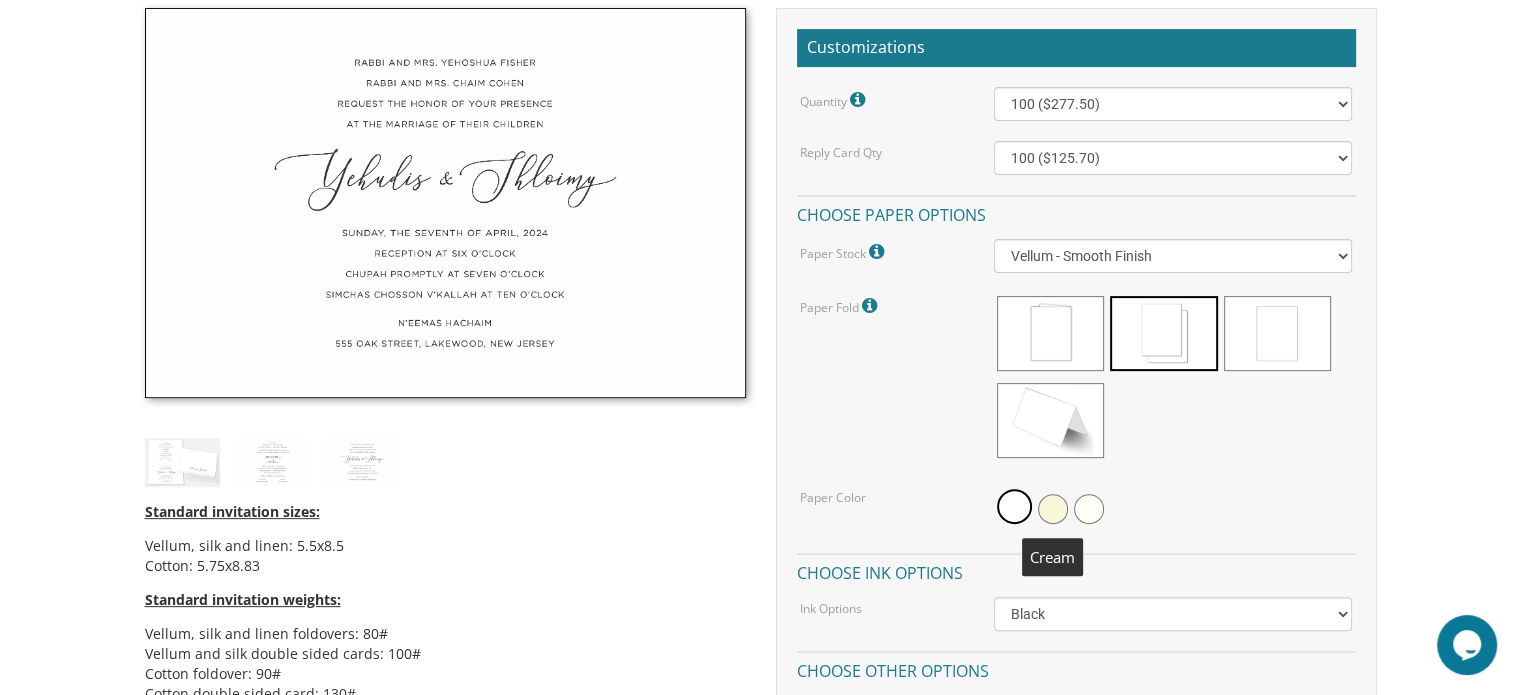 click at bounding box center [1053, 509] 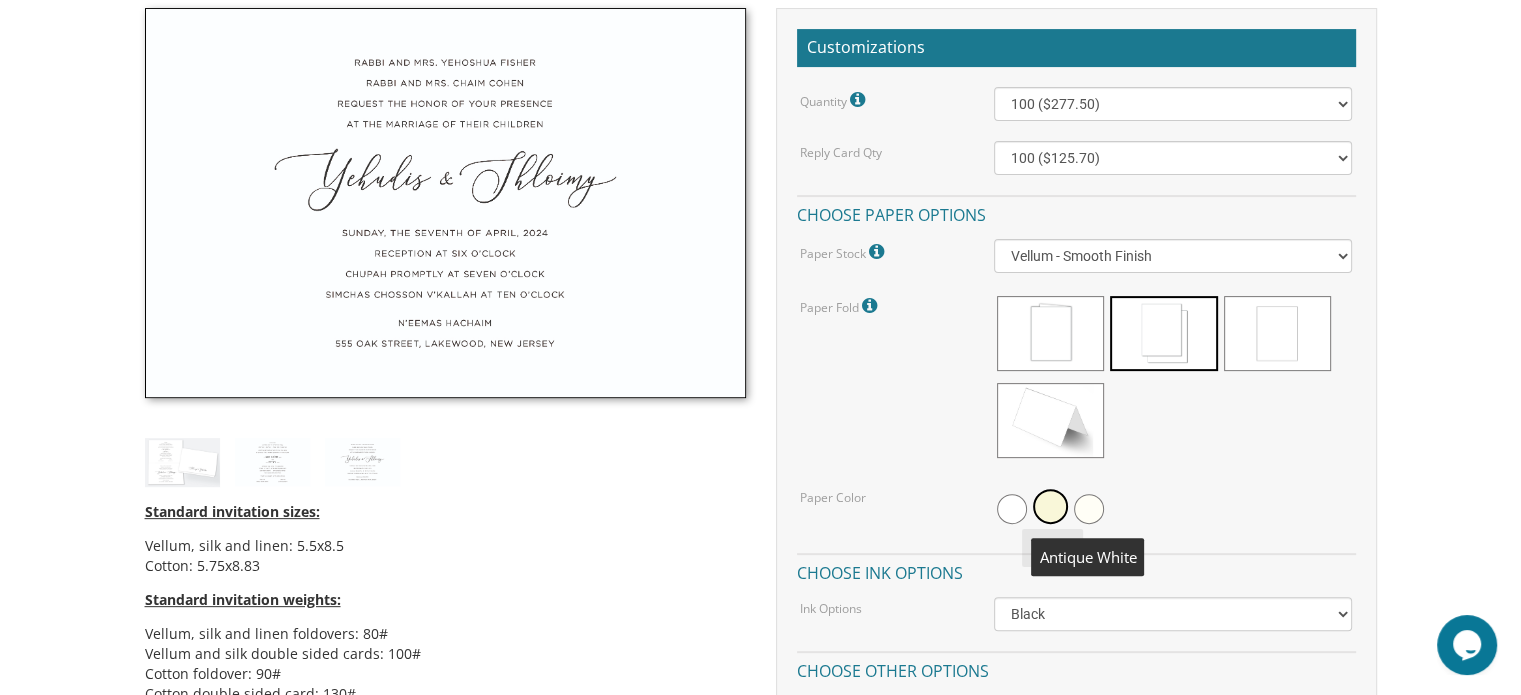 click at bounding box center [1089, 509] 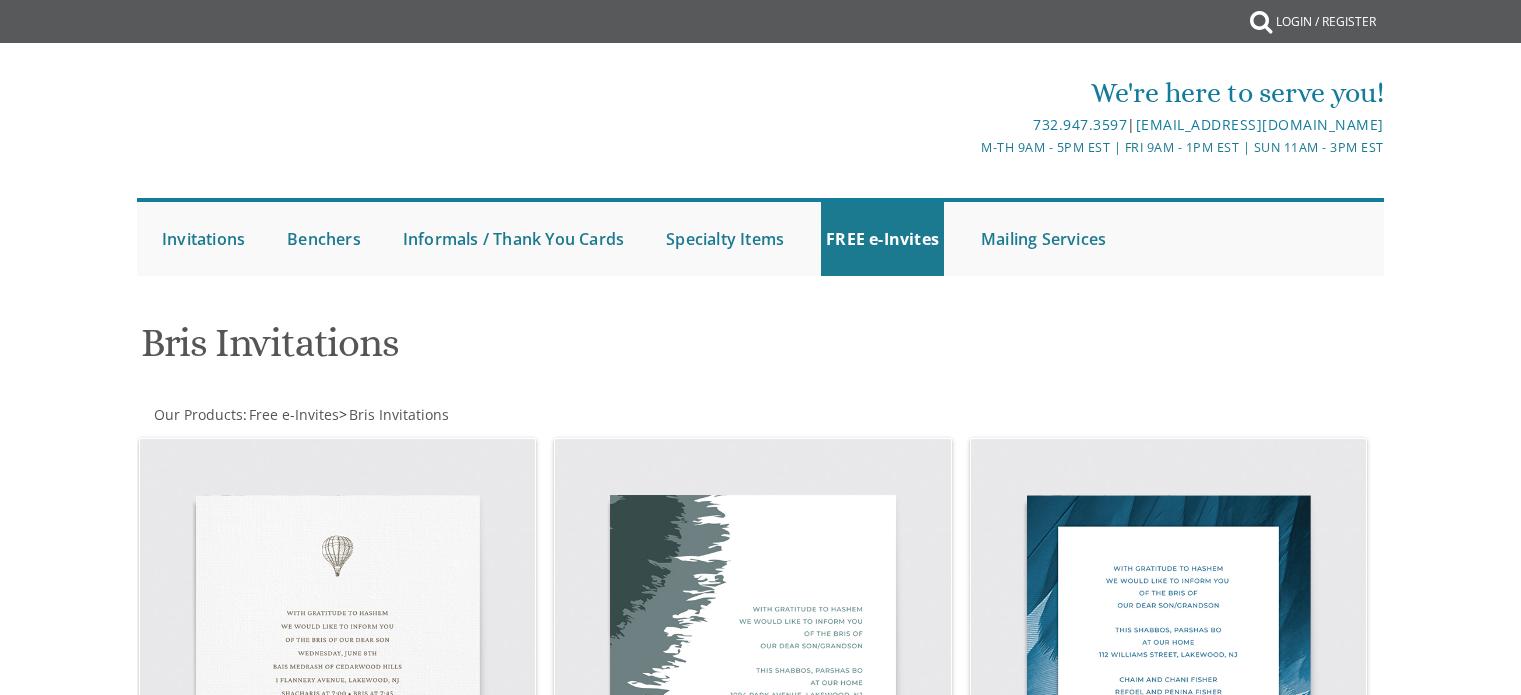 scroll, scrollTop: 0, scrollLeft: 0, axis: both 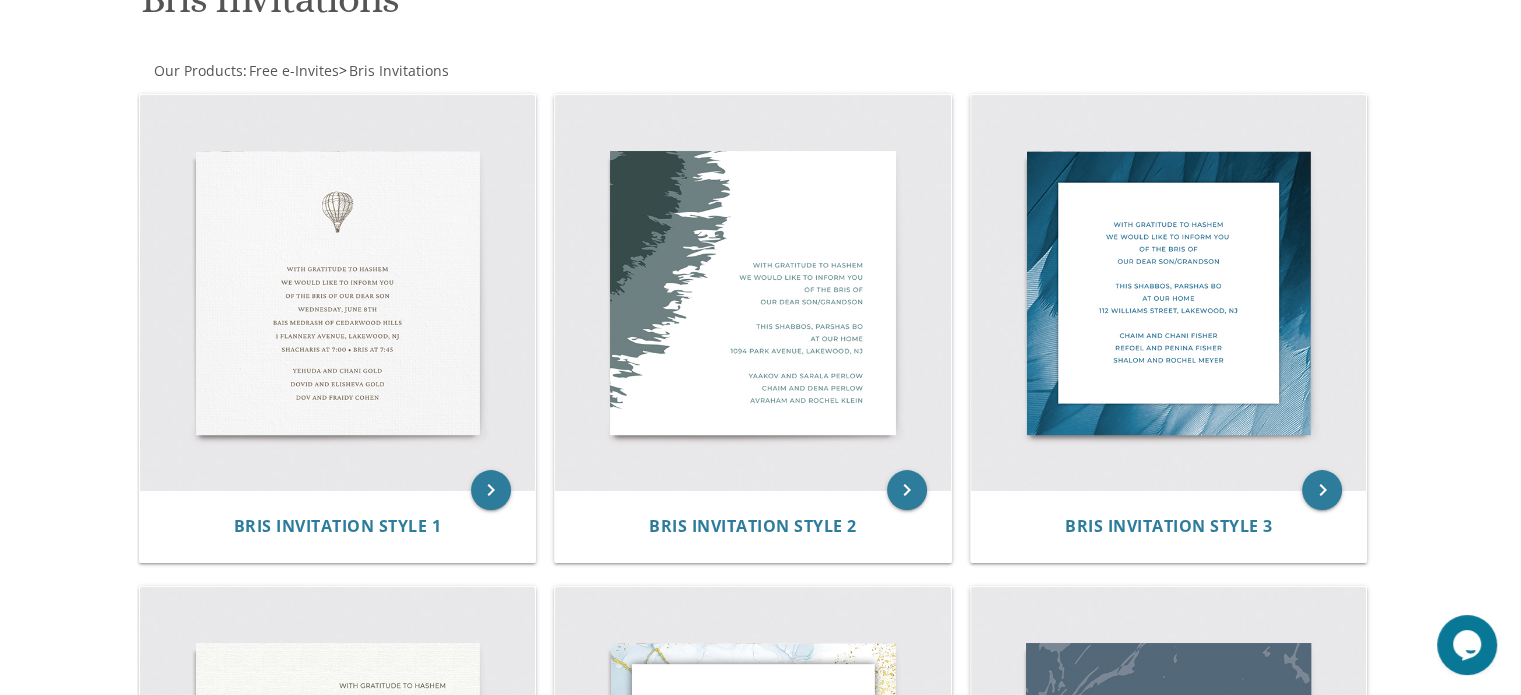 drag, startPoint x: 1528, startPoint y: 39, endPoint x: 1535, endPoint y: 115, distance: 76.321686 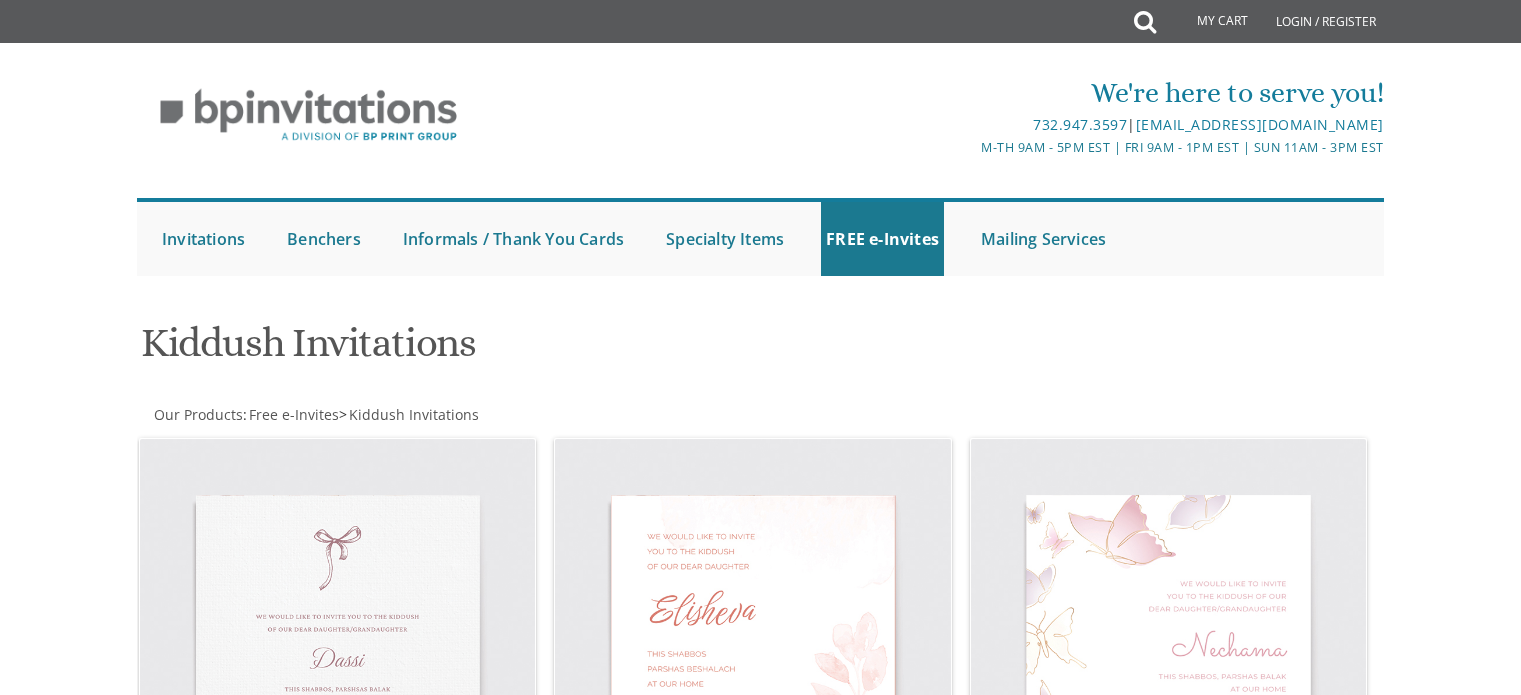 scroll, scrollTop: 0, scrollLeft: 0, axis: both 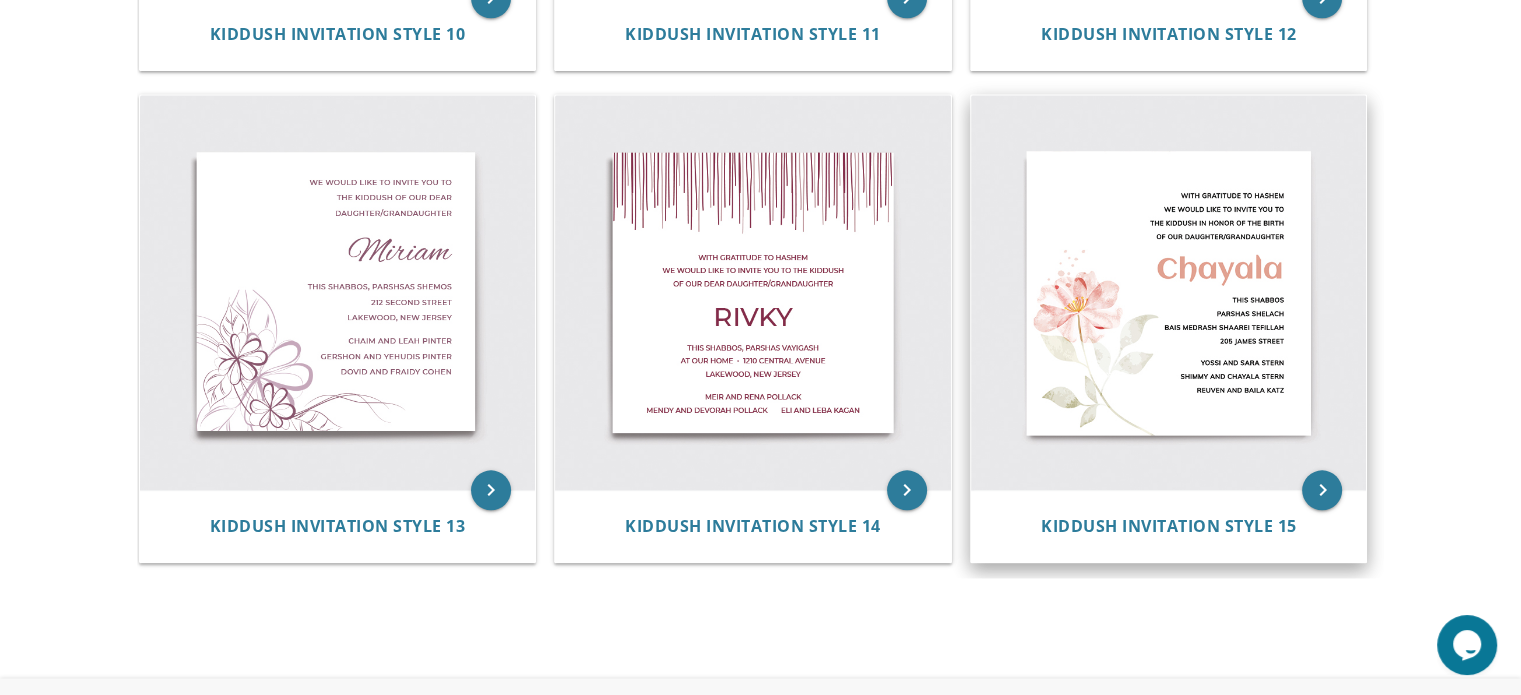 click at bounding box center (1169, 293) 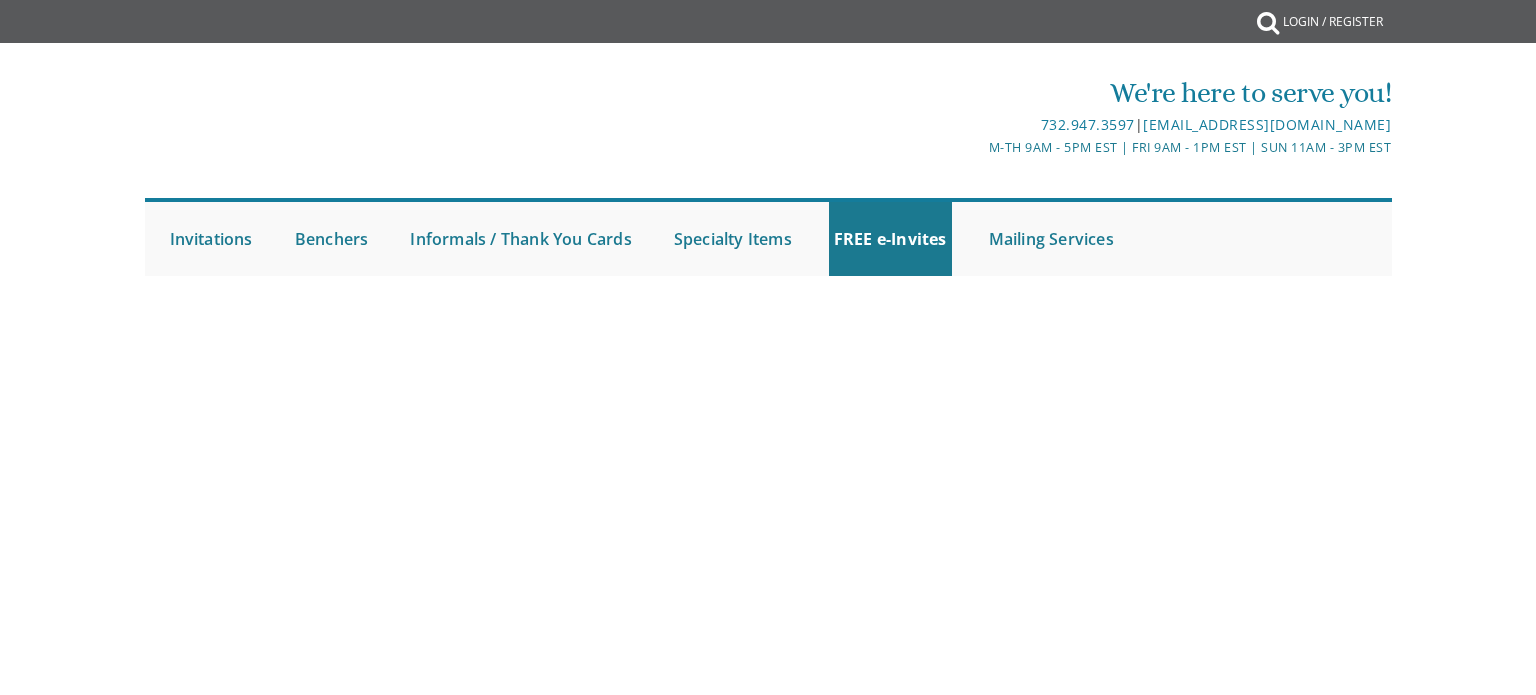 scroll, scrollTop: 0, scrollLeft: 0, axis: both 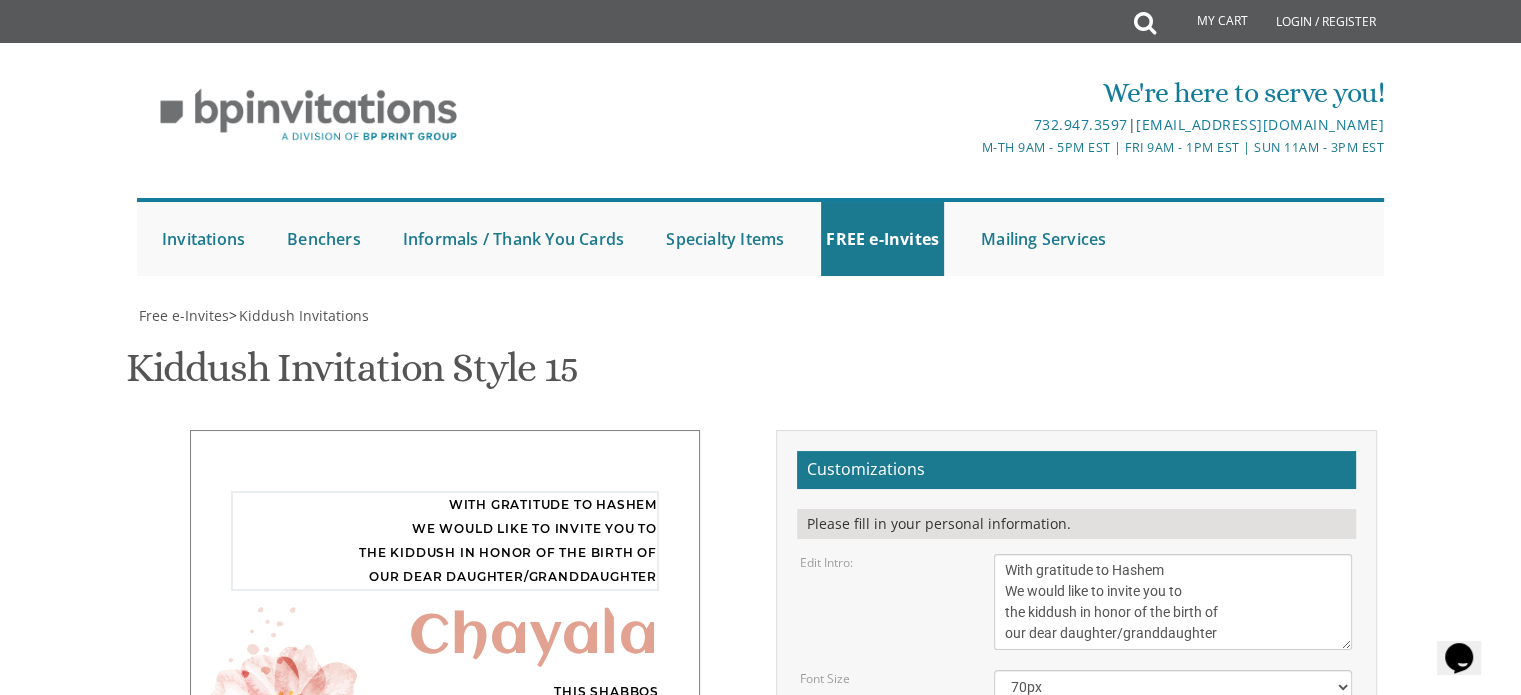 click on "With gratitude to Hashem
We would like to invite you to
the kiddush in honor of the birth of
our dear daughter/granddaughter" at bounding box center (1173, 602) 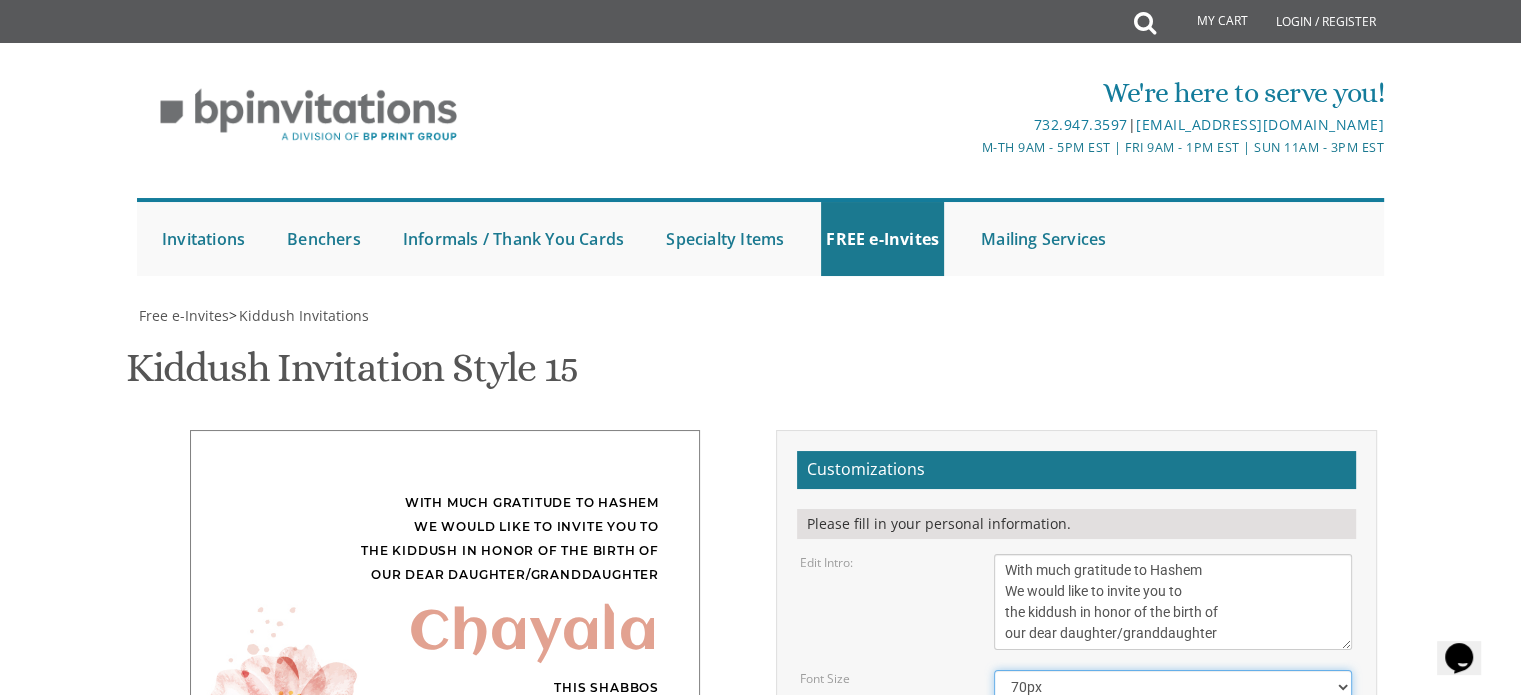 click on "40px 50px 60px 70px 80px" at bounding box center (1173, 687) 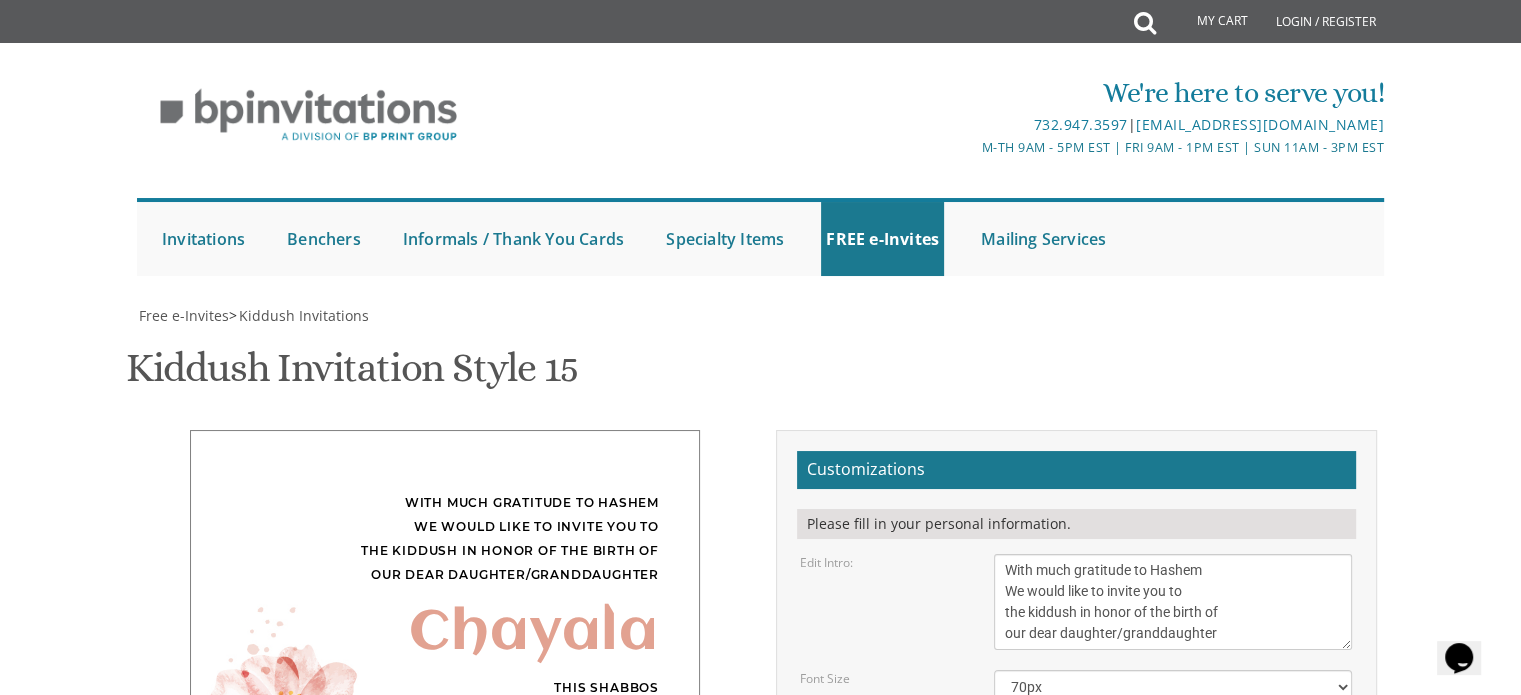 click on "With gratitude to Hashem
We would like to invite you to
the kiddush in honor of the birth of
our dear daughter/granddaughter" at bounding box center [1173, 602] 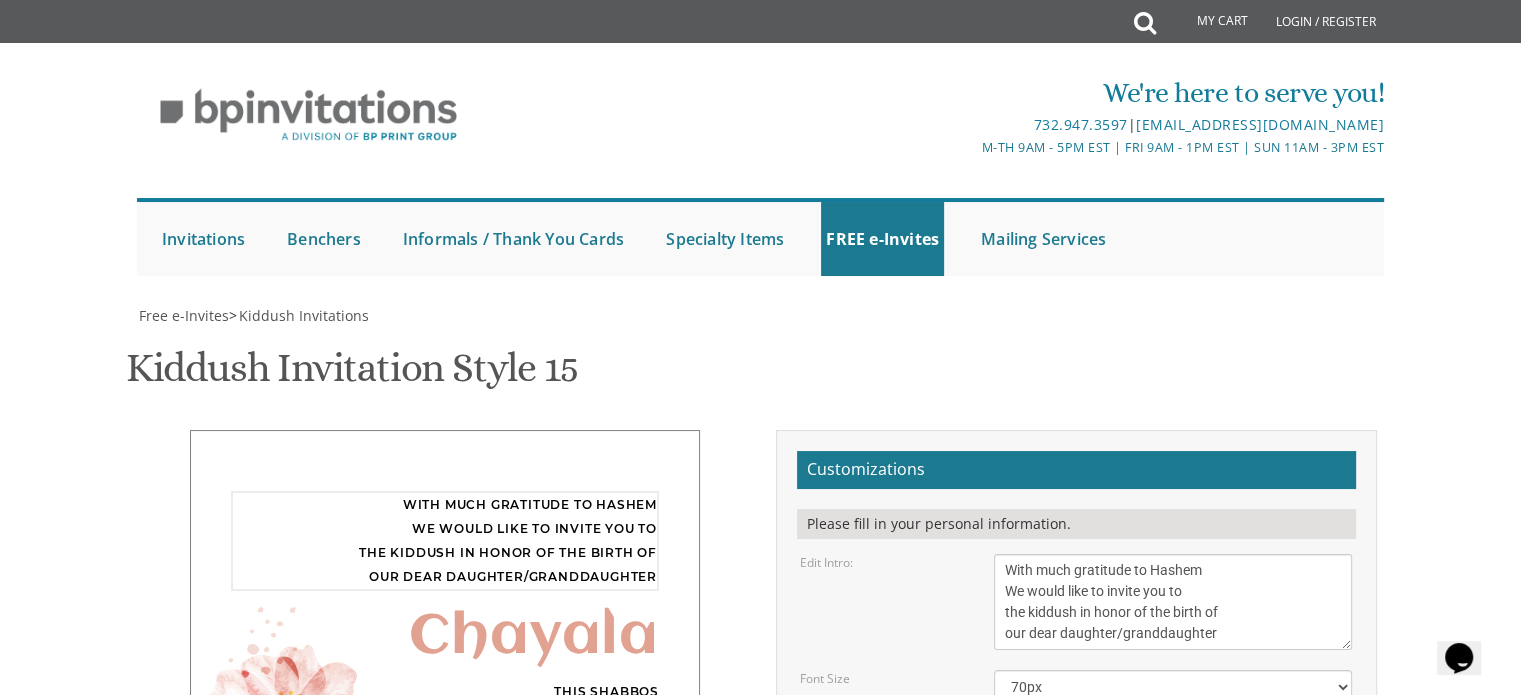 click on "With gratitude to Hashem
We would like to invite you to
the kiddush in honor of the birth of
our dear daughter/granddaughter" at bounding box center [1173, 602] 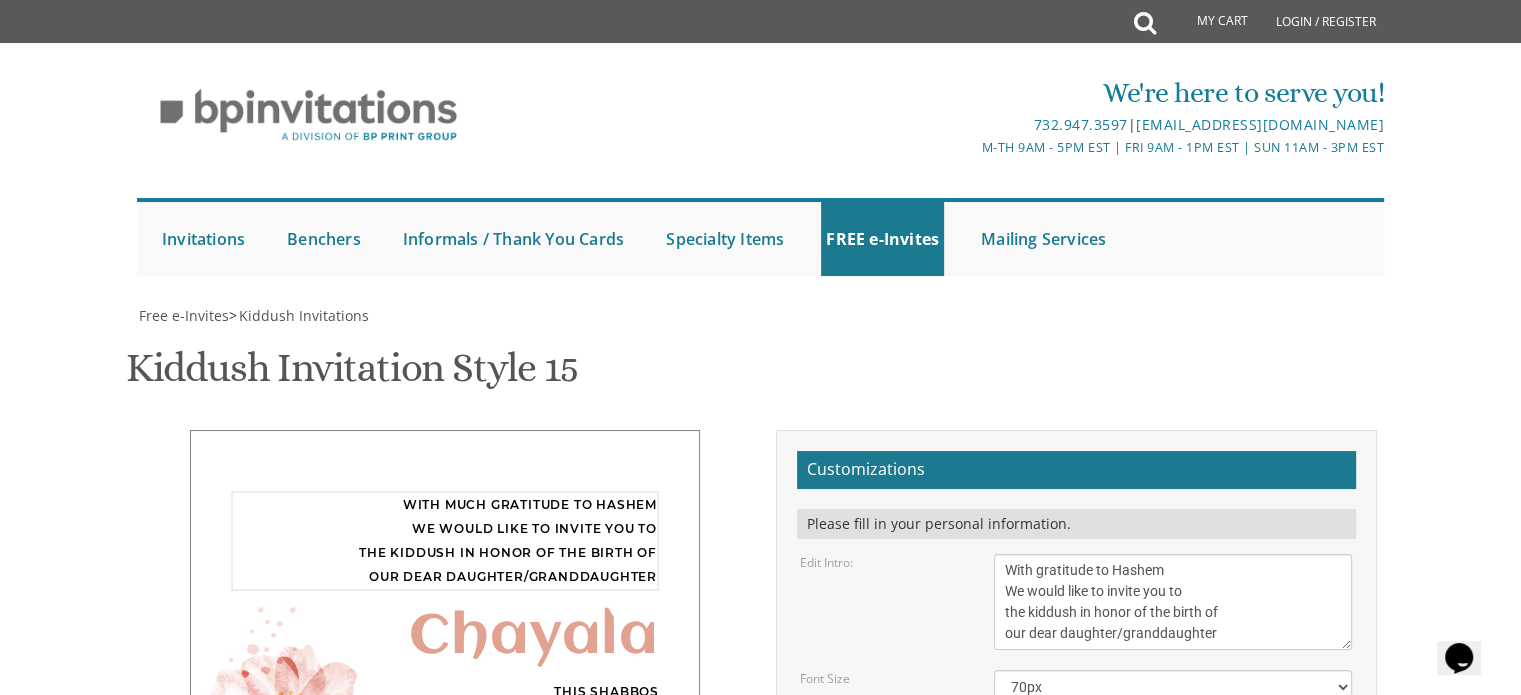 type on "With gratitude to Hashem
We would like to invite you to
the kiddush in honor of the birth of
our dear daughter/granddaughter" 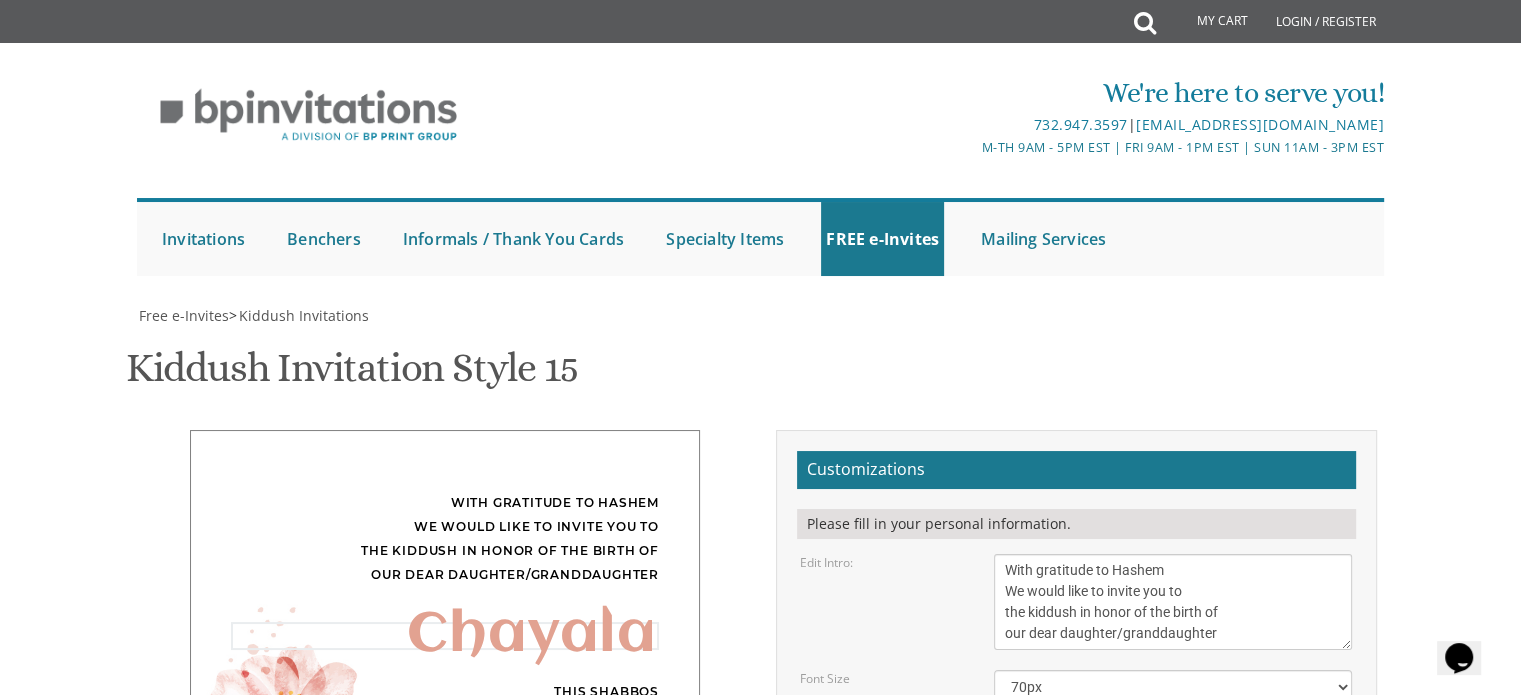 drag, startPoint x: 1069, startPoint y: 392, endPoint x: 999, endPoint y: 398, distance: 70.256676 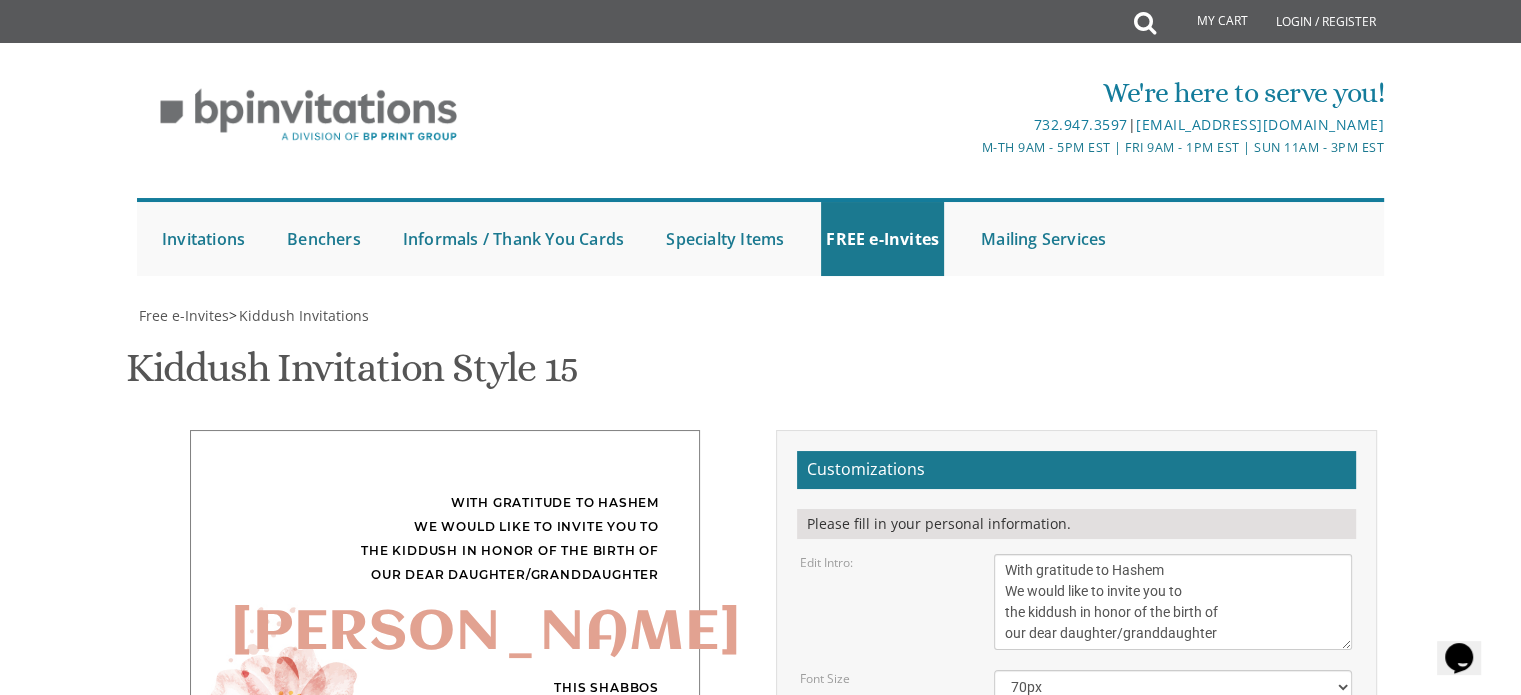 click on "Customizations
Please fill in your personal information.
Edit Intro:
With gratitude to Hashem
We would like to invite you to
the kiddush in honor of the birth of
our dear daughter/granddaughter
Font Size 40px" at bounding box center (1076, 798) 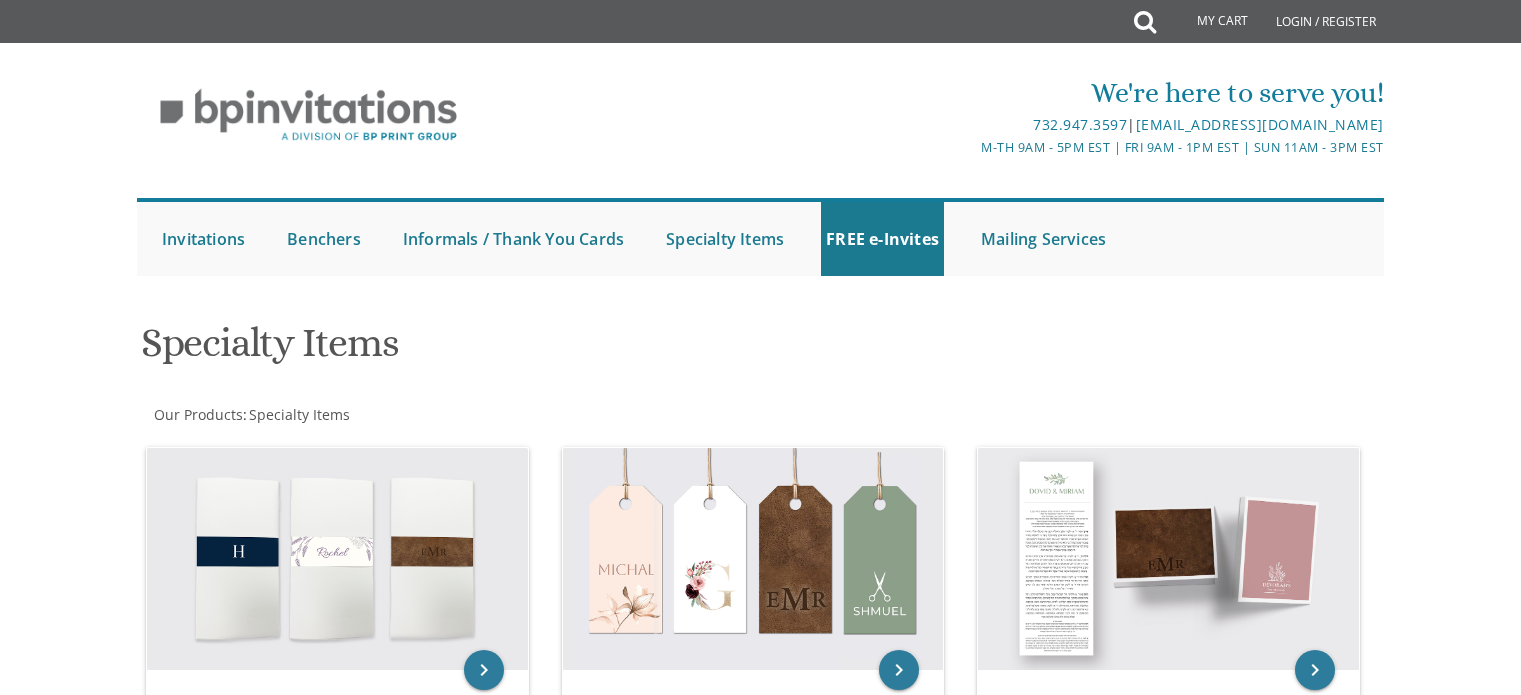 scroll, scrollTop: 0, scrollLeft: 0, axis: both 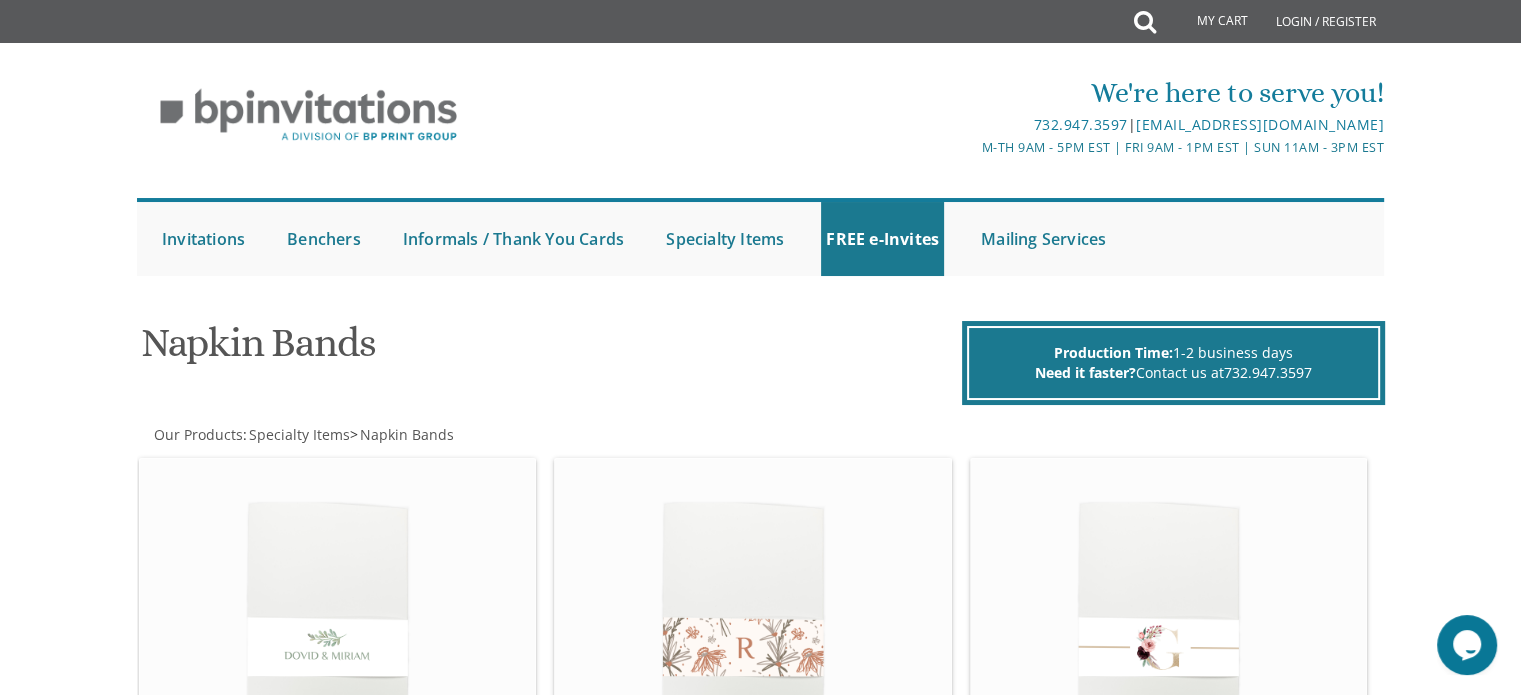 drag, startPoint x: 1533, startPoint y: 57, endPoint x: 1516, endPoint y: -66, distance: 124.16924 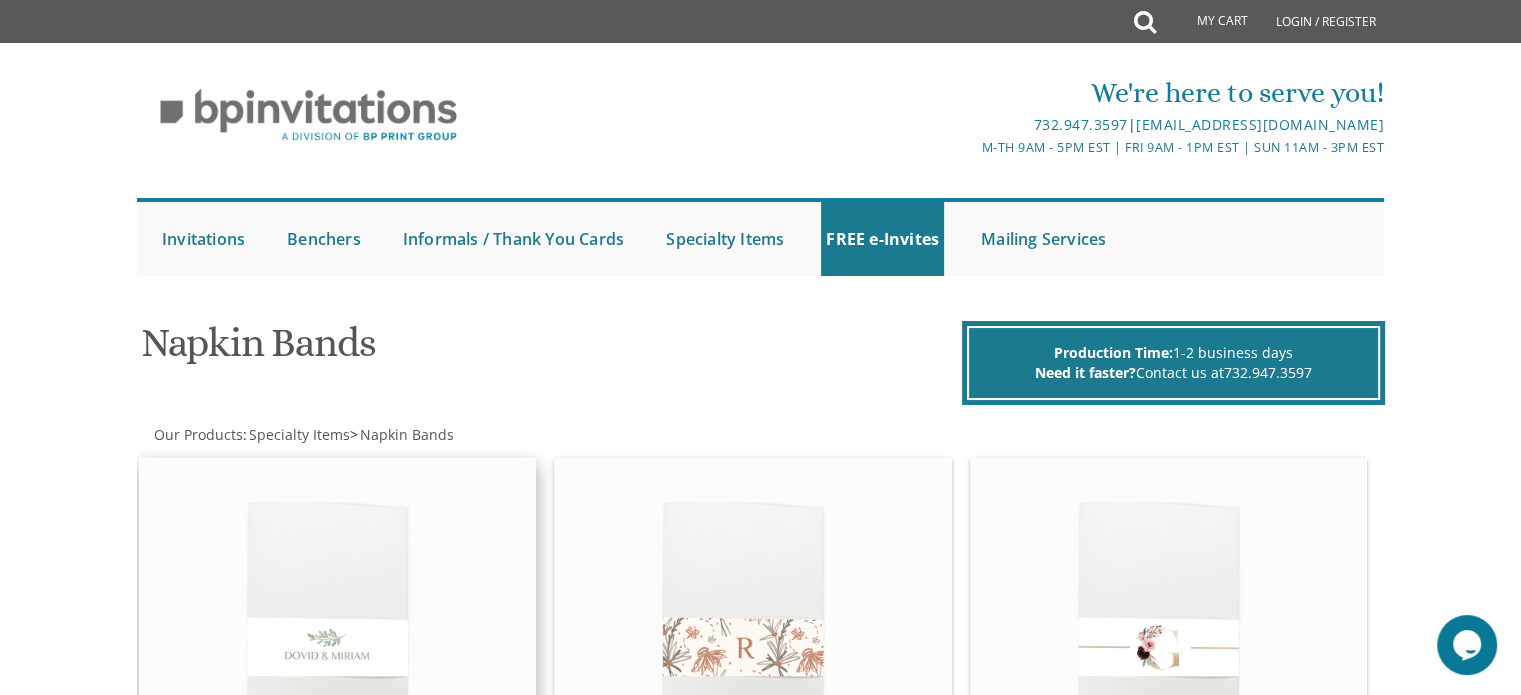 click at bounding box center [338, 658] 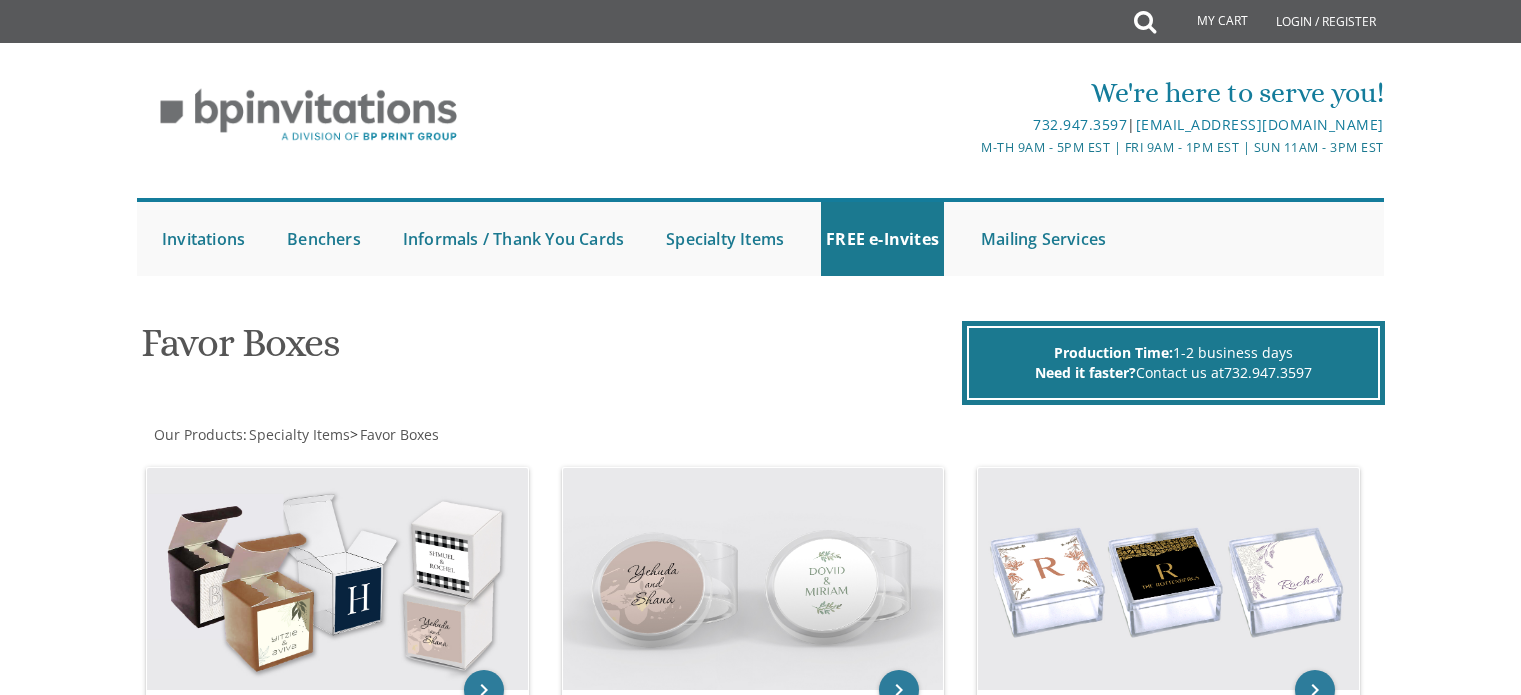 scroll, scrollTop: 0, scrollLeft: 0, axis: both 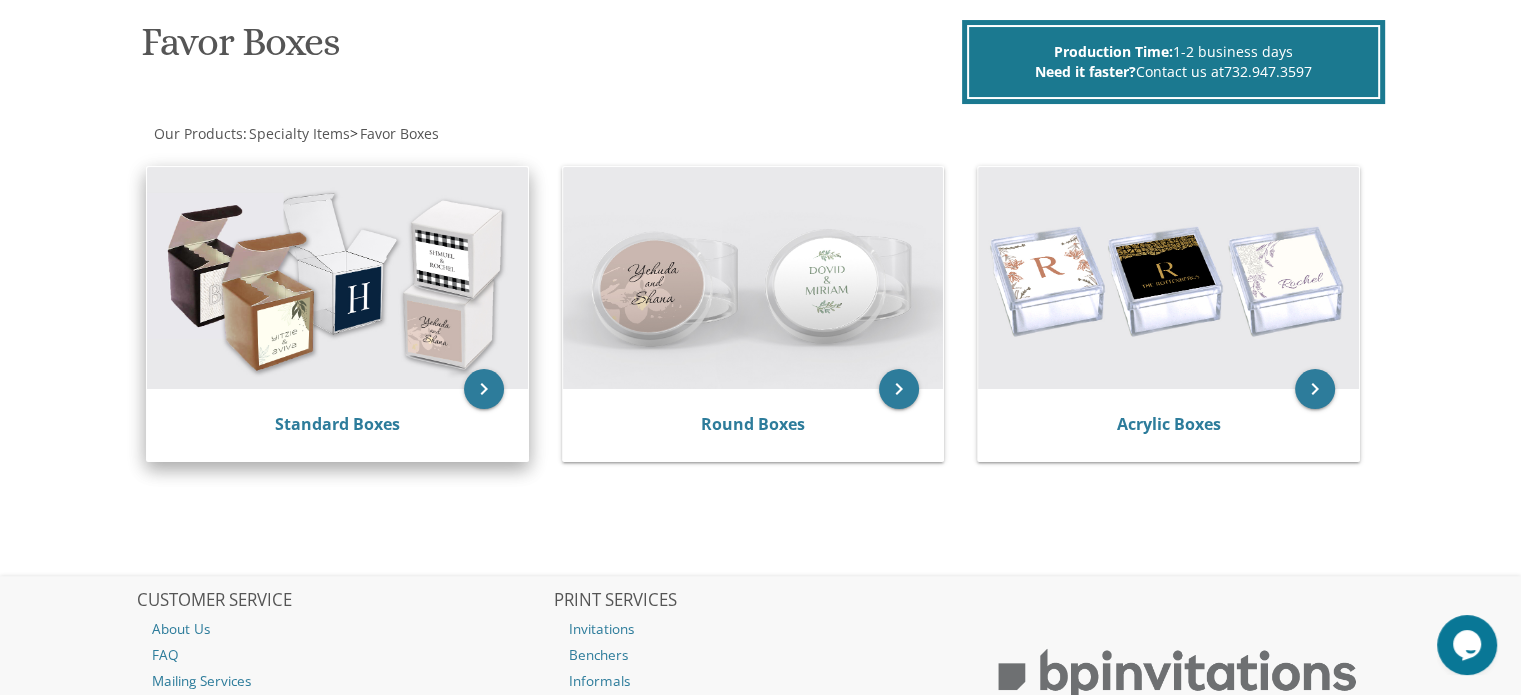 click at bounding box center (337, 278) 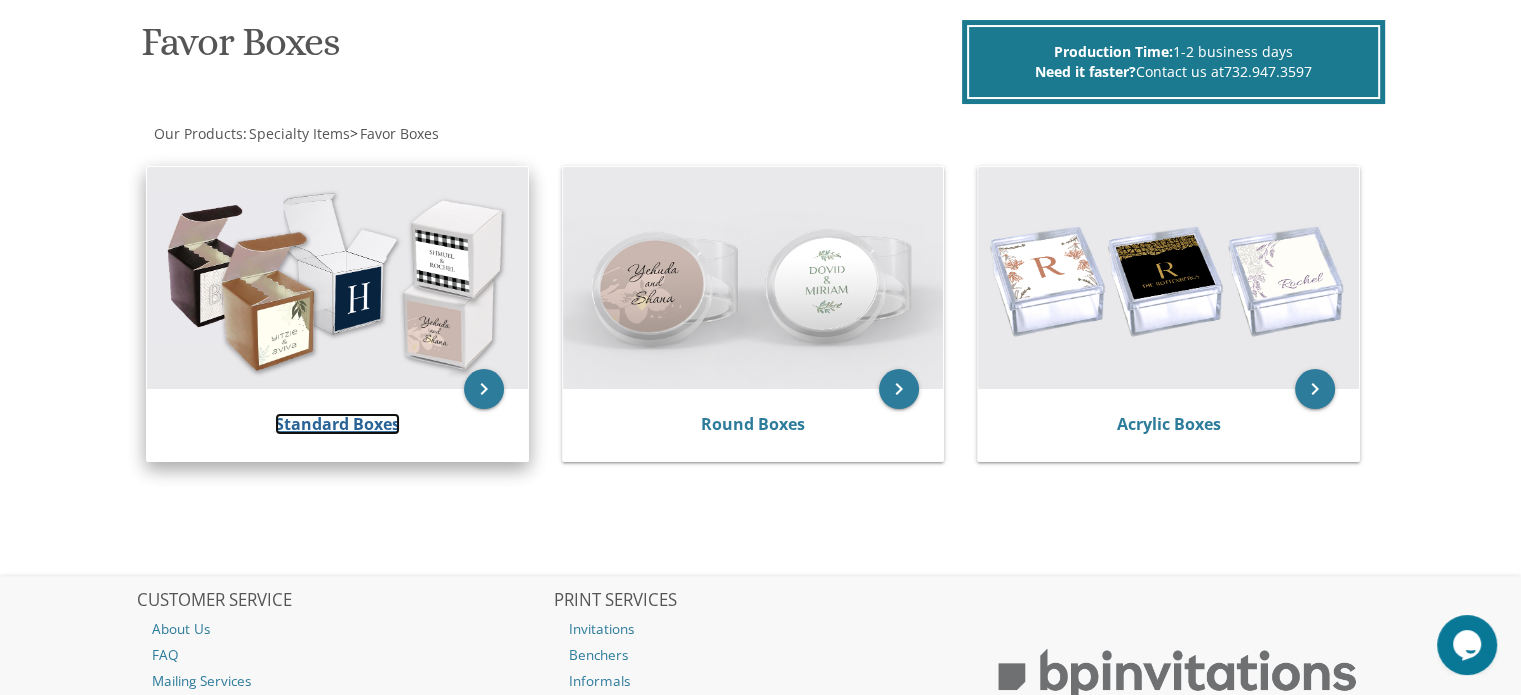 click on "Standard Boxes" at bounding box center (337, 424) 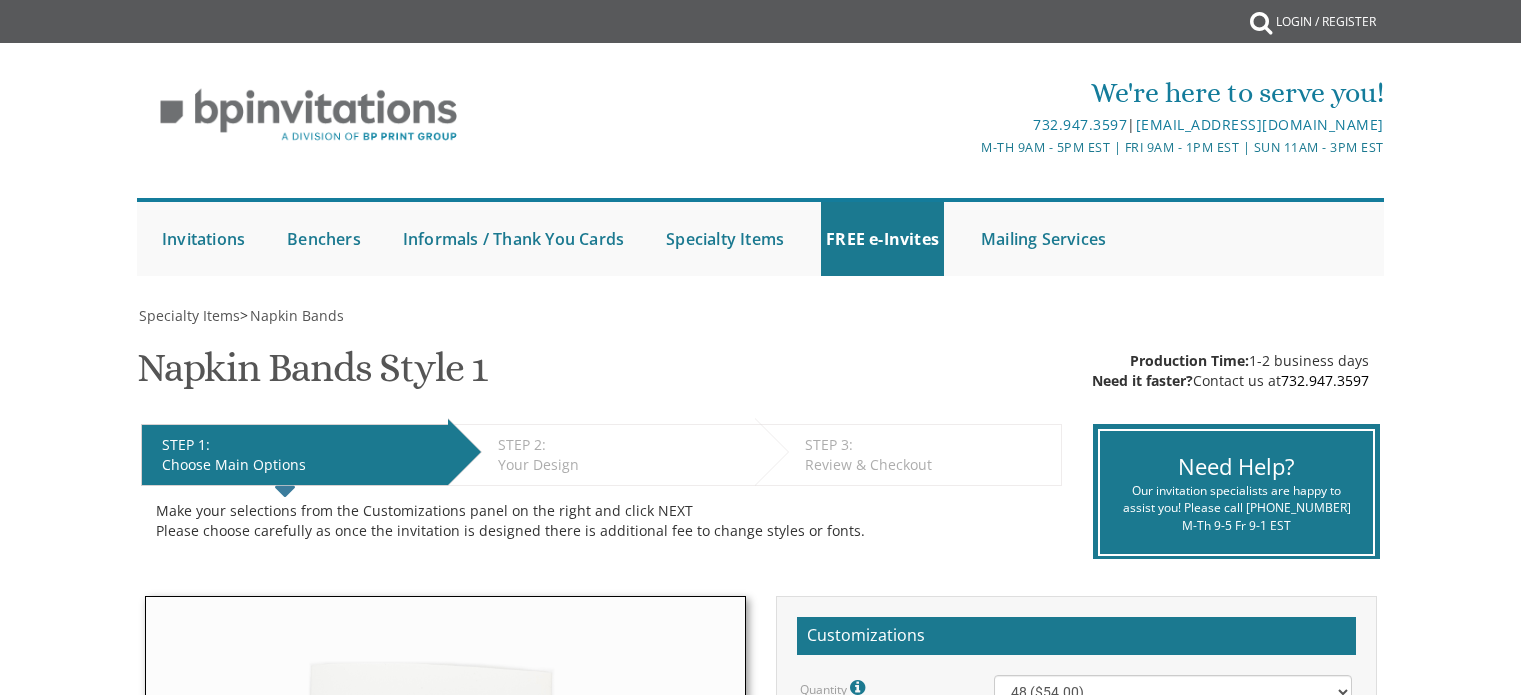 scroll, scrollTop: 0, scrollLeft: 0, axis: both 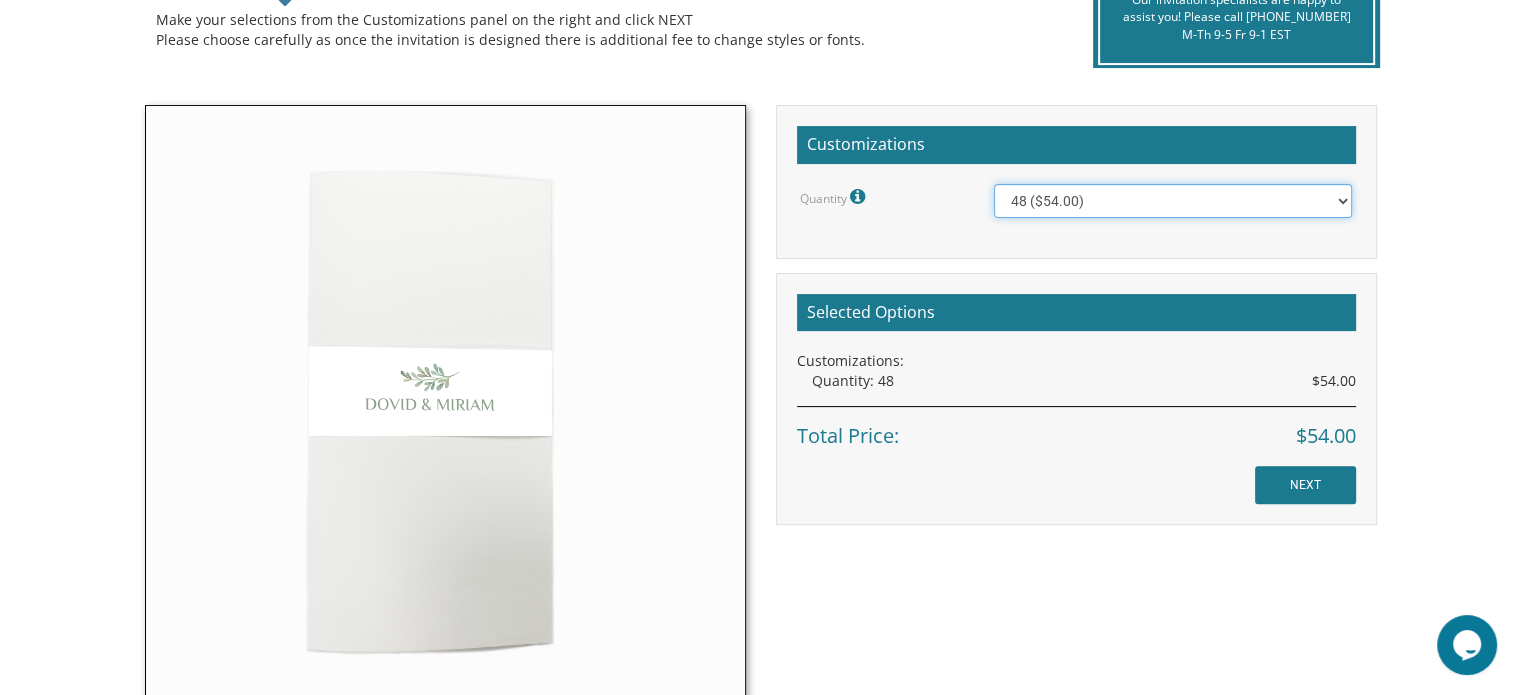 click on "48 ($54.00) 96 ($72.00) 144 ($99.00) 192 ($126.00)" at bounding box center [1173, 201] 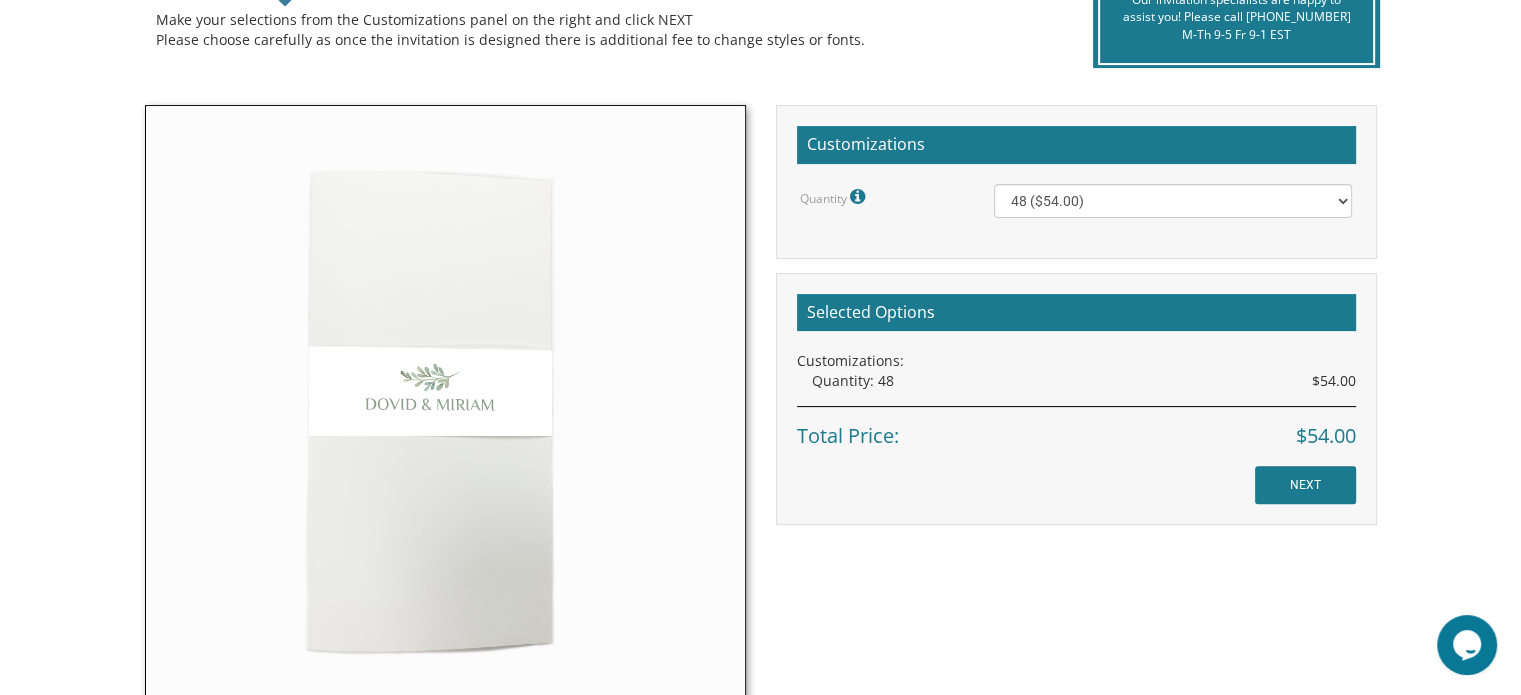 click on "Quantity Please note: Quantities may be modified after order completion.
For wedding invitations  you will also have the option to split total quantity between 2 shipping addresses at checkout." at bounding box center [882, 197] 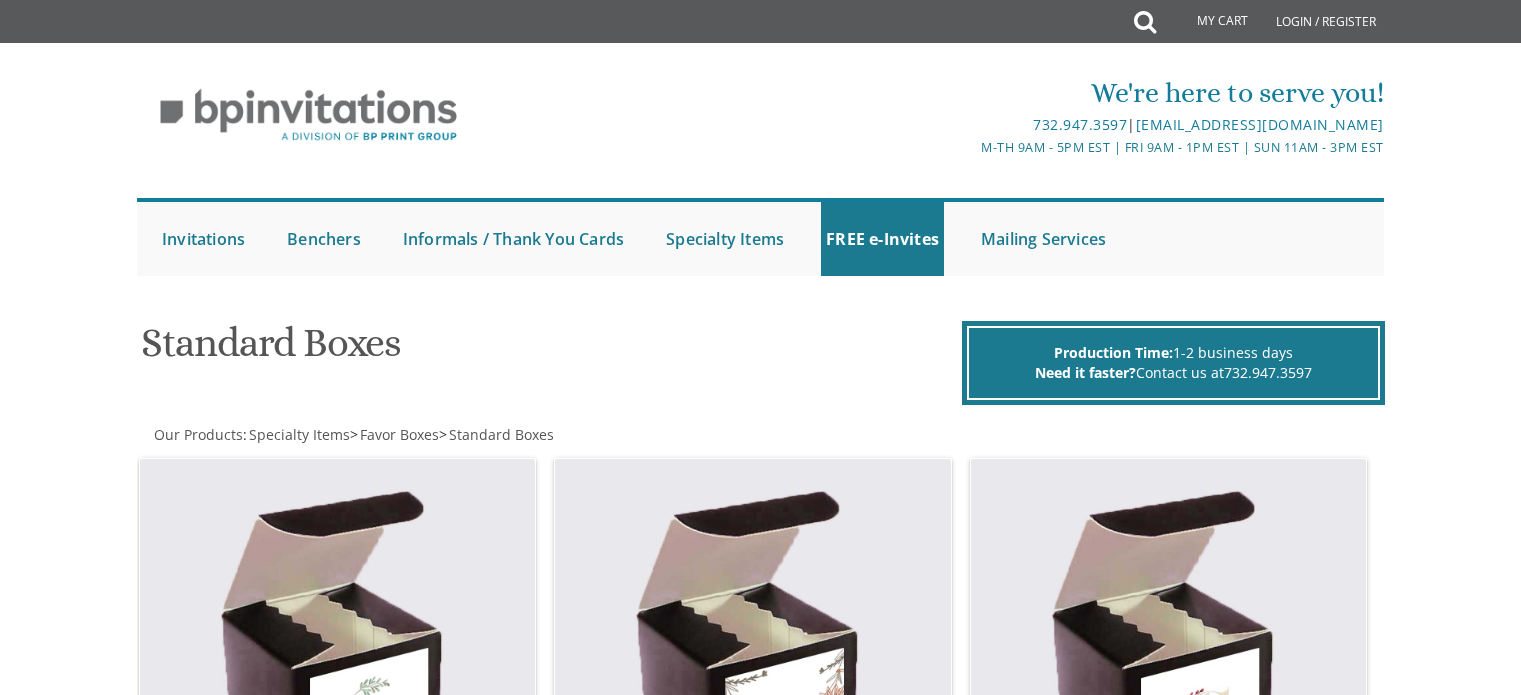 scroll, scrollTop: 0, scrollLeft: 0, axis: both 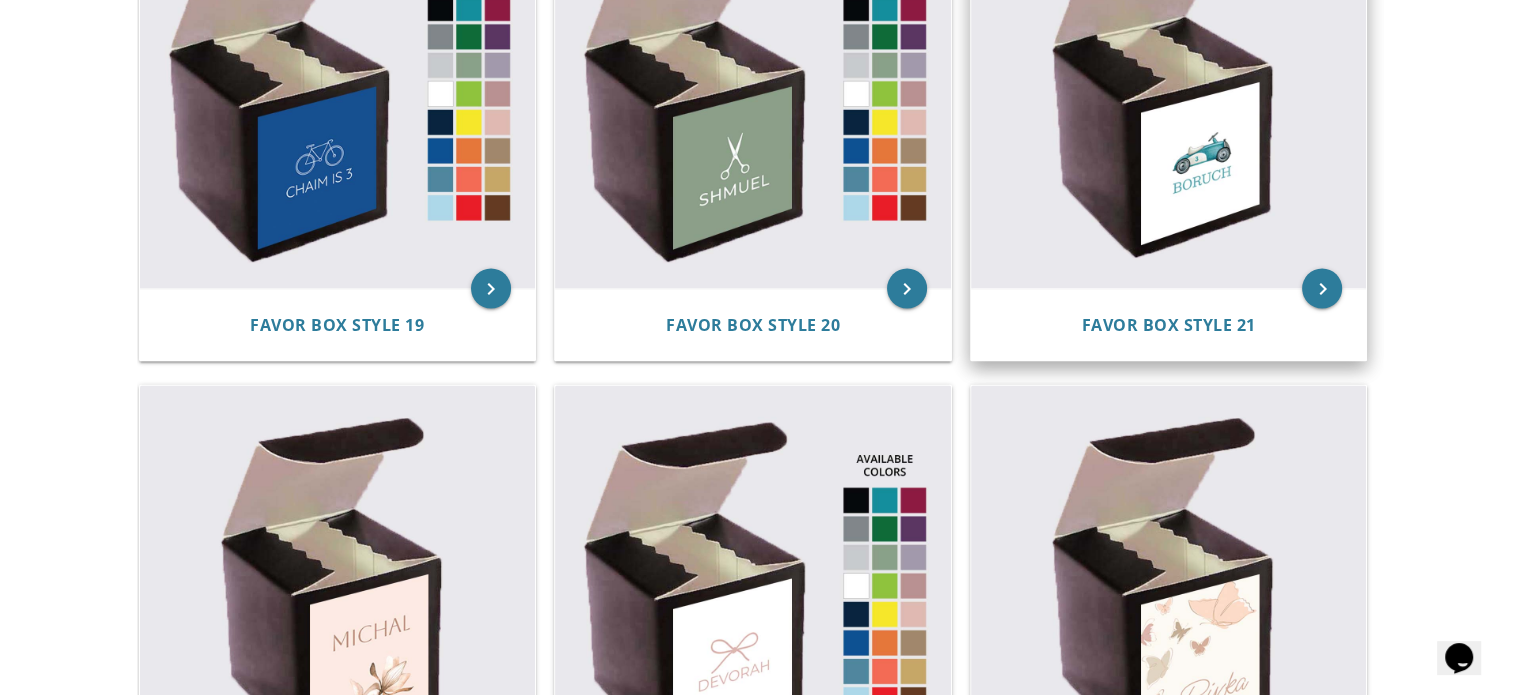 click at bounding box center (1169, 91) 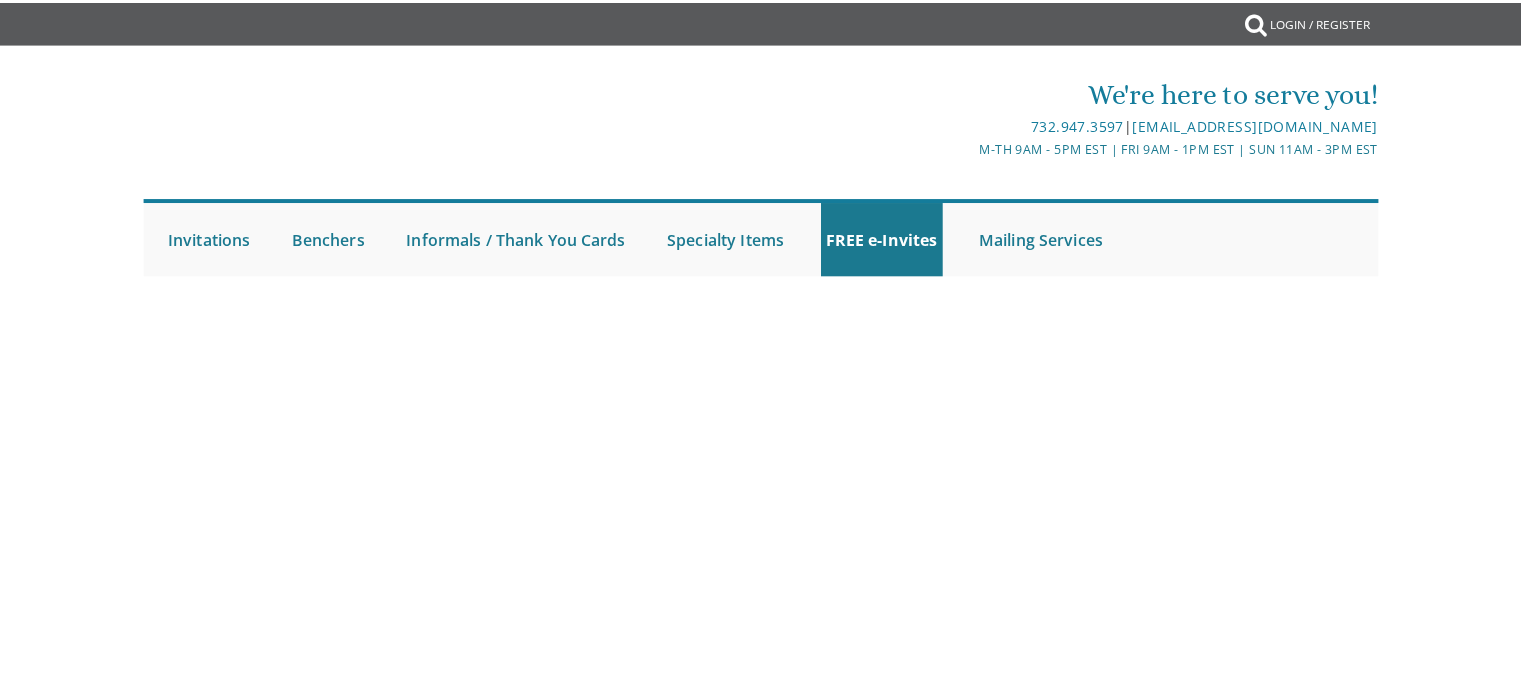 scroll, scrollTop: 0, scrollLeft: 0, axis: both 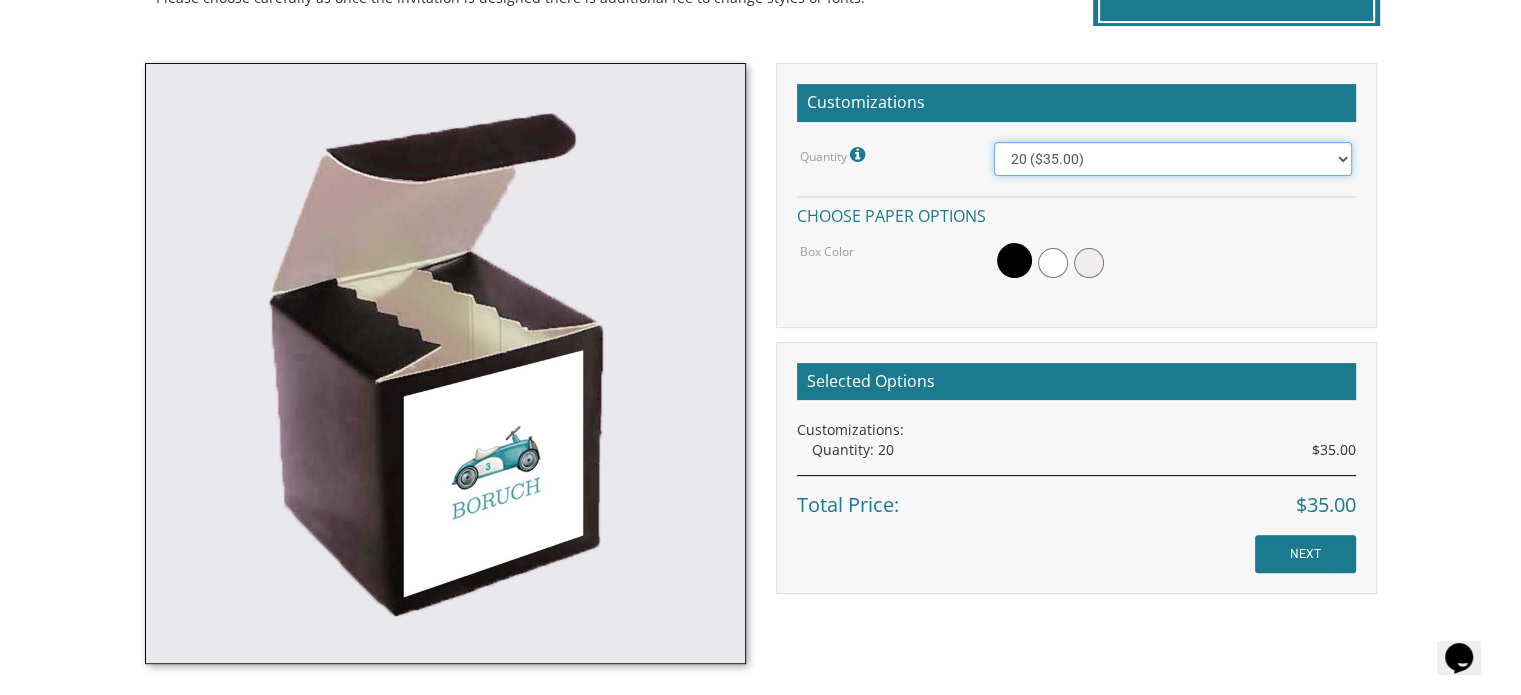 click on "20 ($35.00) 40 ($53.00) 60 ($65.00) 80 ($75.00) 100 ($85.00)" at bounding box center (1173, 159) 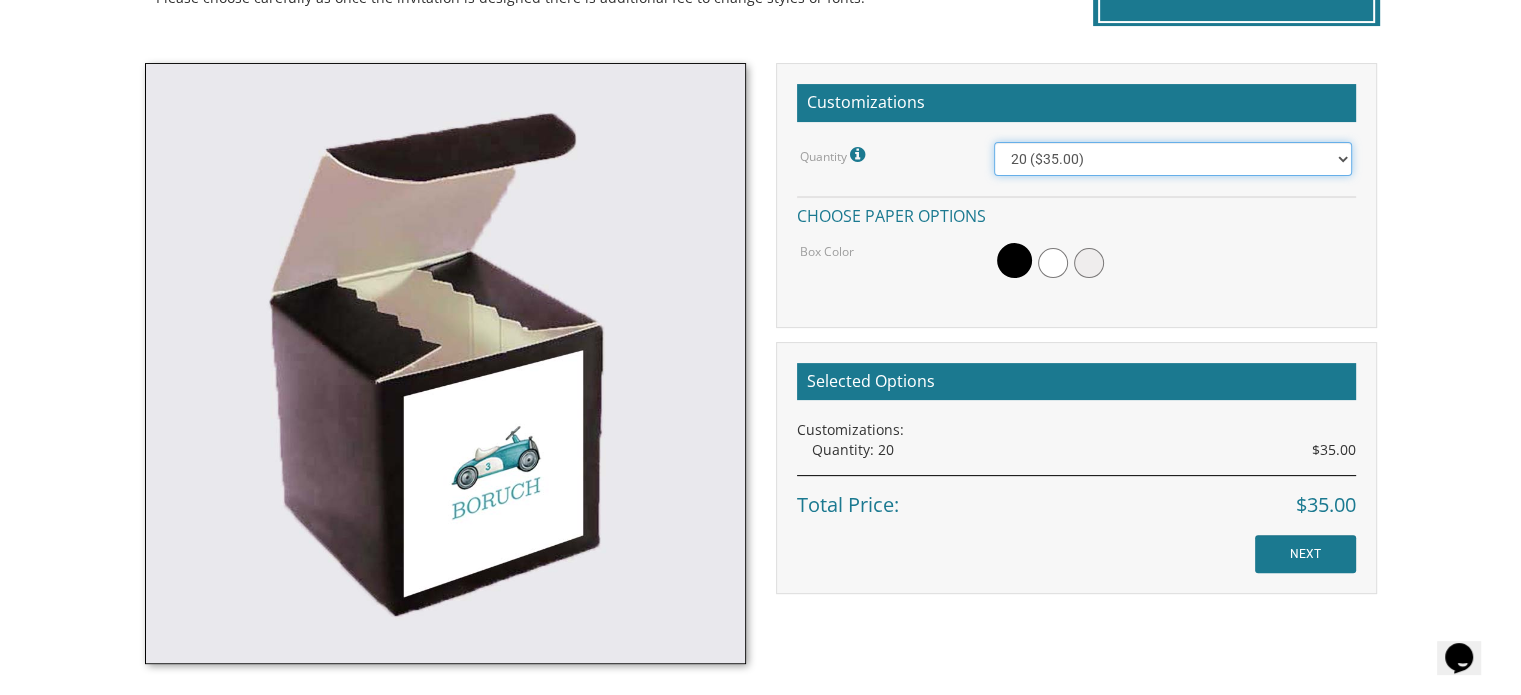 click on "20 ($35.00) 40 ($53.00) 60 ($65.00) 80 ($75.00) 100 ($85.00)" at bounding box center (1173, 159) 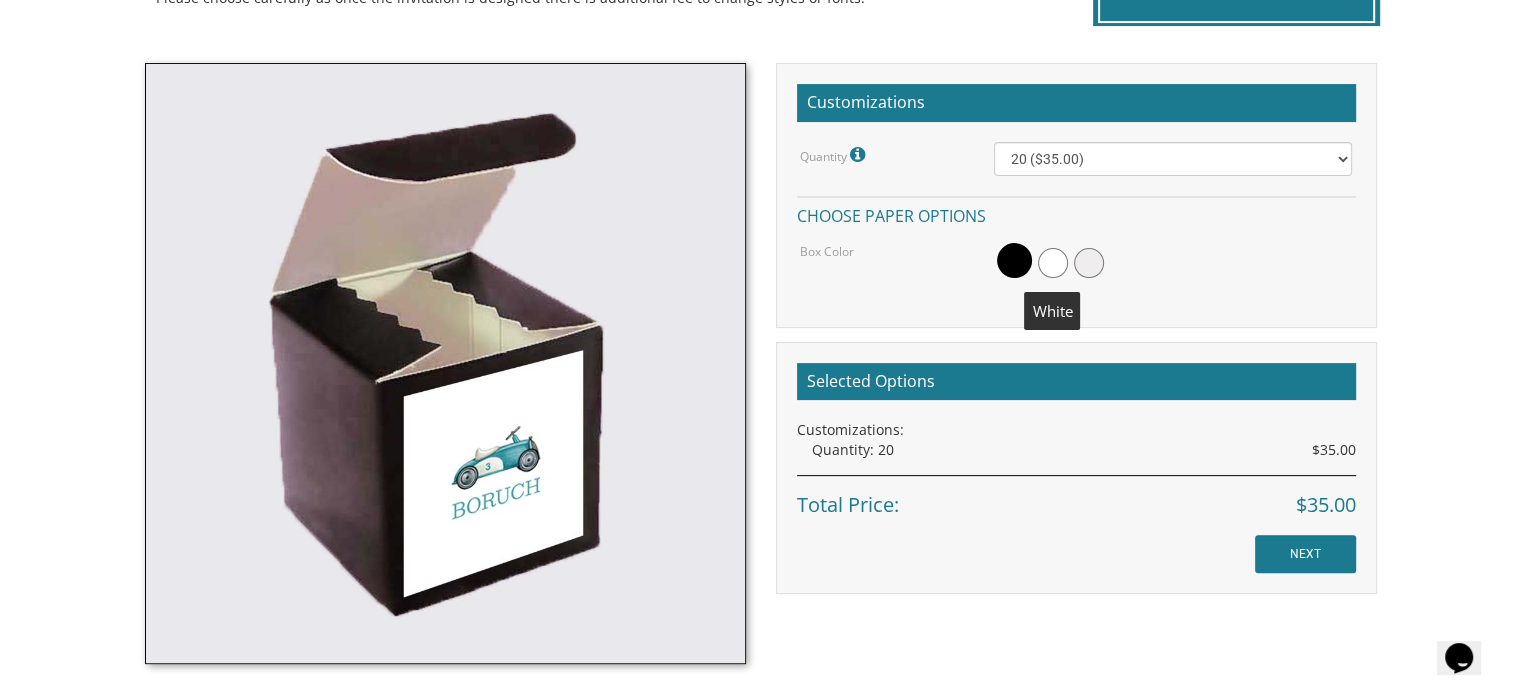 click at bounding box center (1053, 263) 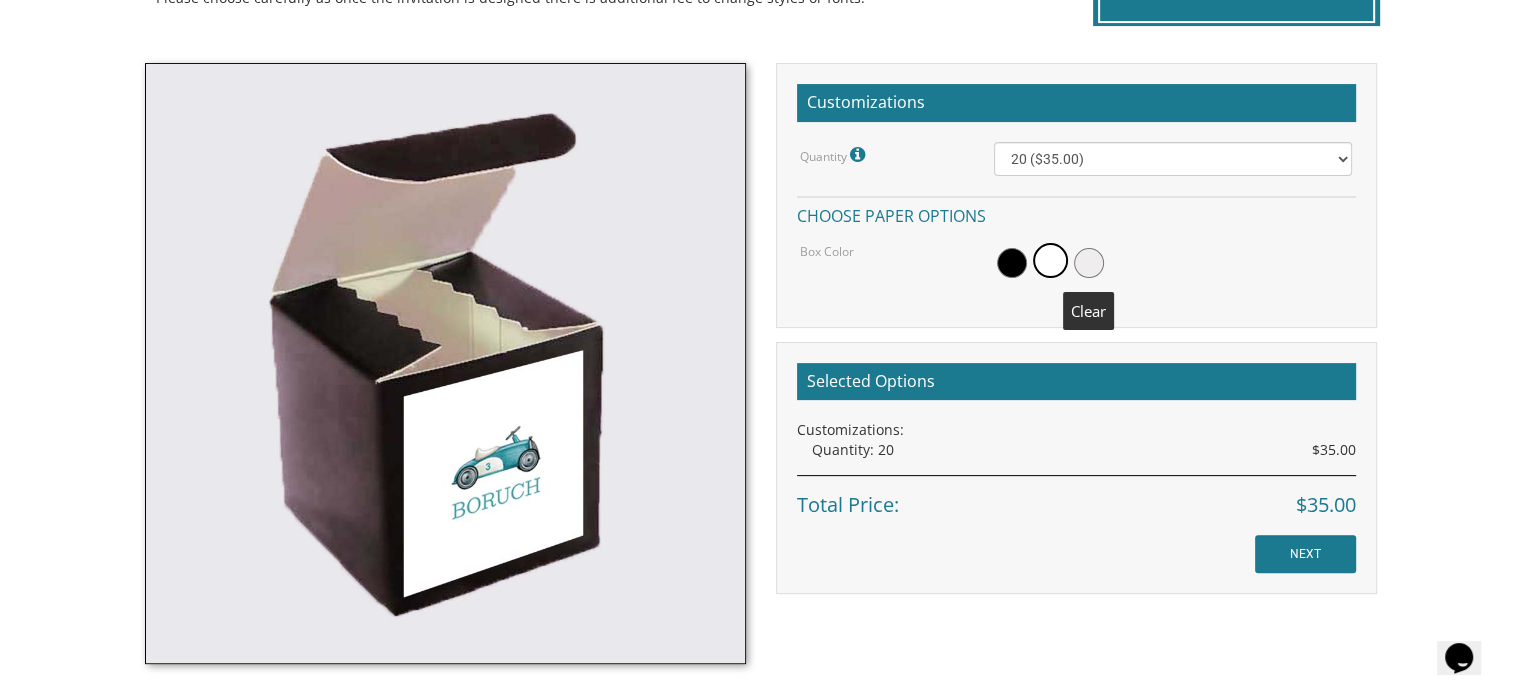 click at bounding box center [1089, 263] 